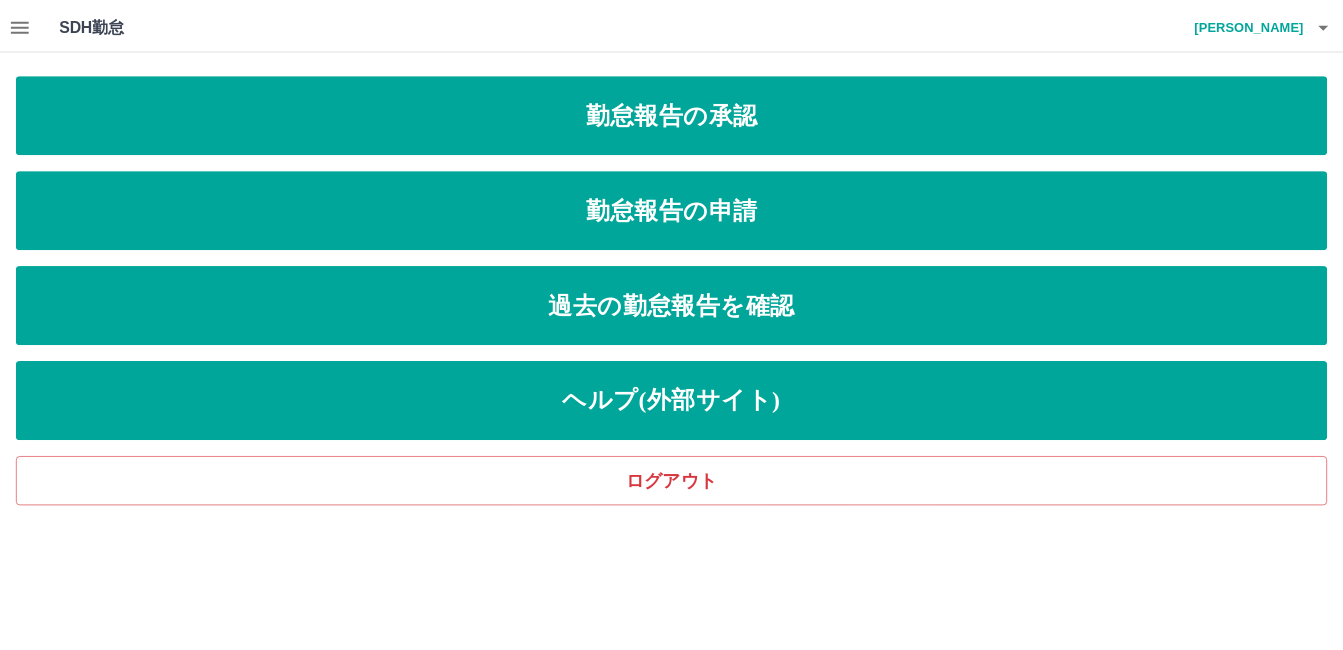 scroll, scrollTop: 0, scrollLeft: 0, axis: both 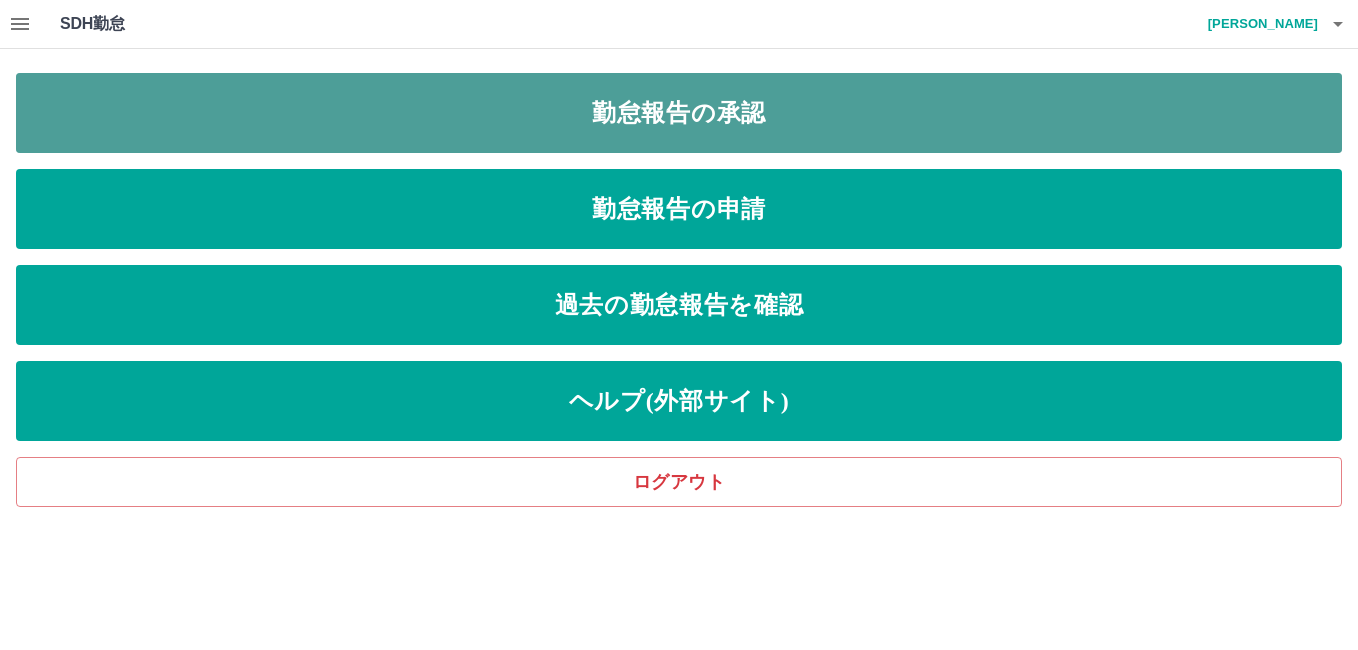 click on "勤怠報告の承認" at bounding box center (679, 113) 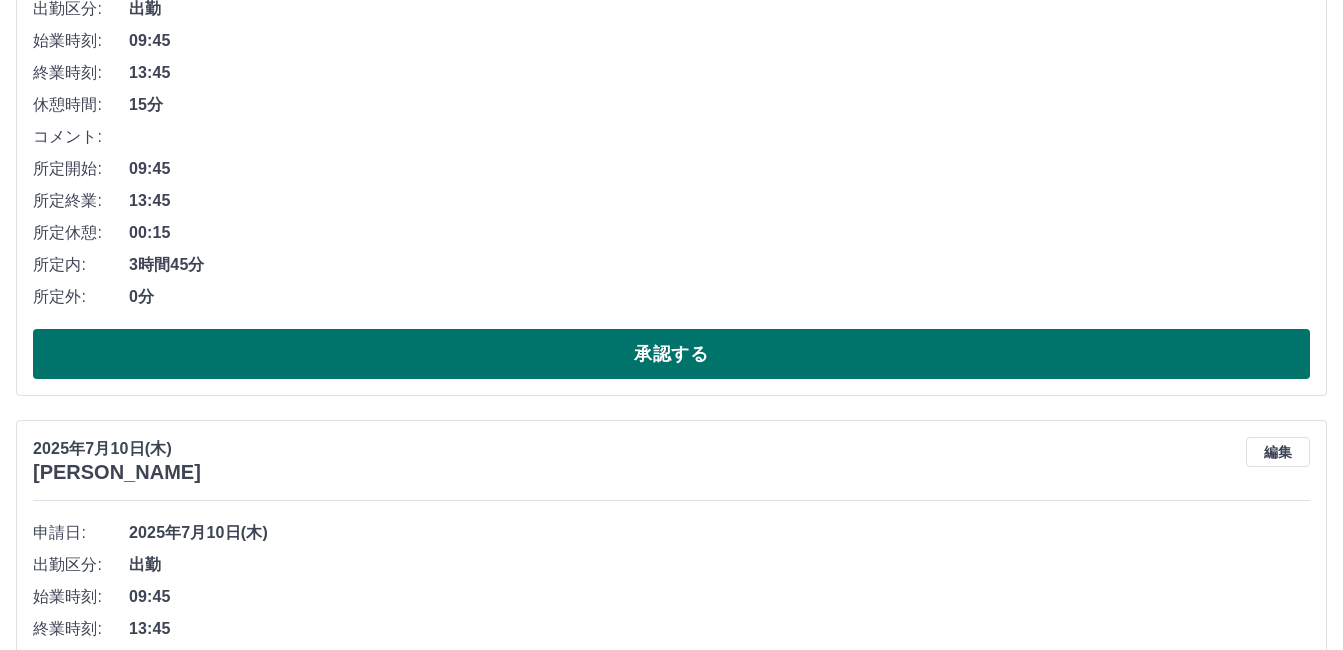 scroll, scrollTop: 400, scrollLeft: 0, axis: vertical 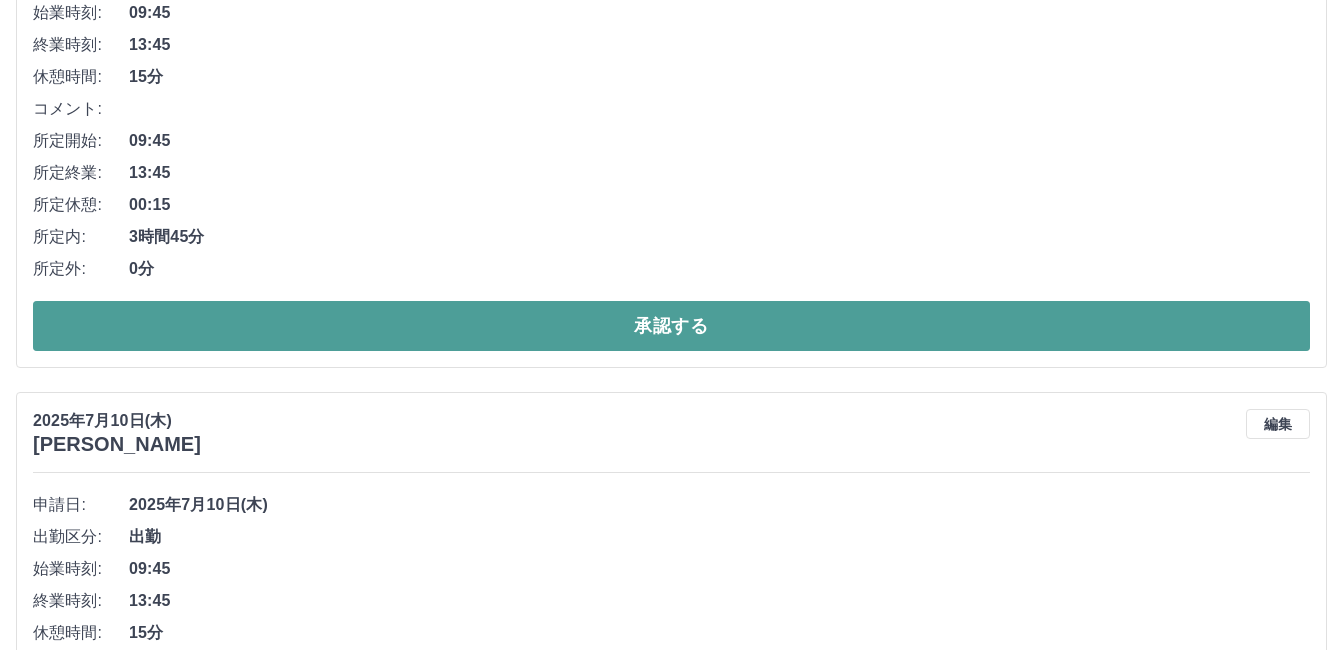 click on "承認する" at bounding box center [671, 326] 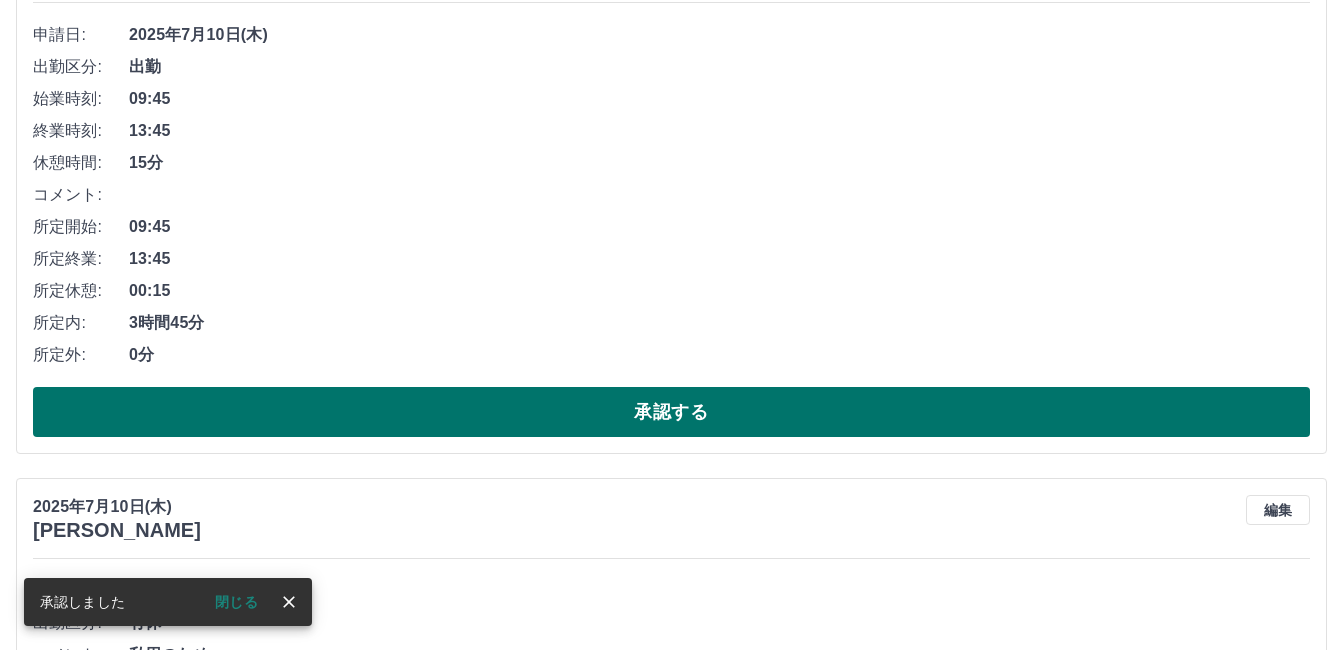 scroll, scrollTop: 244, scrollLeft: 0, axis: vertical 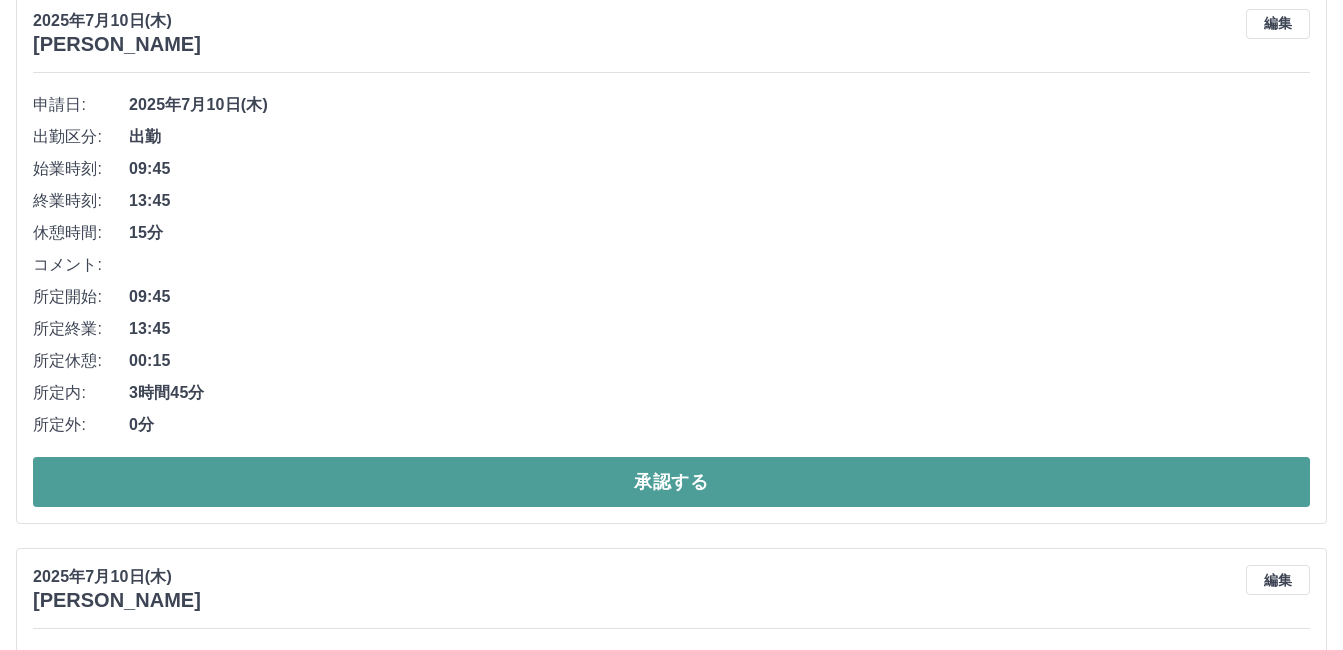 click on "承認する" at bounding box center [671, 482] 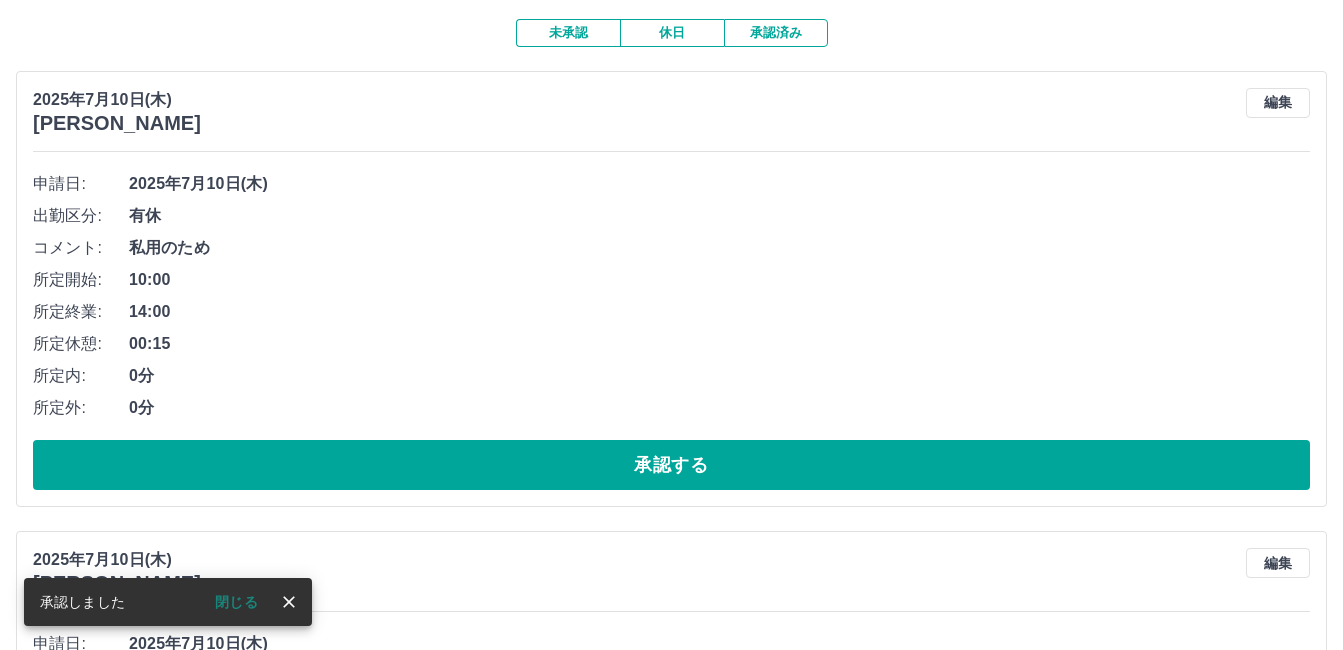 scroll, scrollTop: 200, scrollLeft: 0, axis: vertical 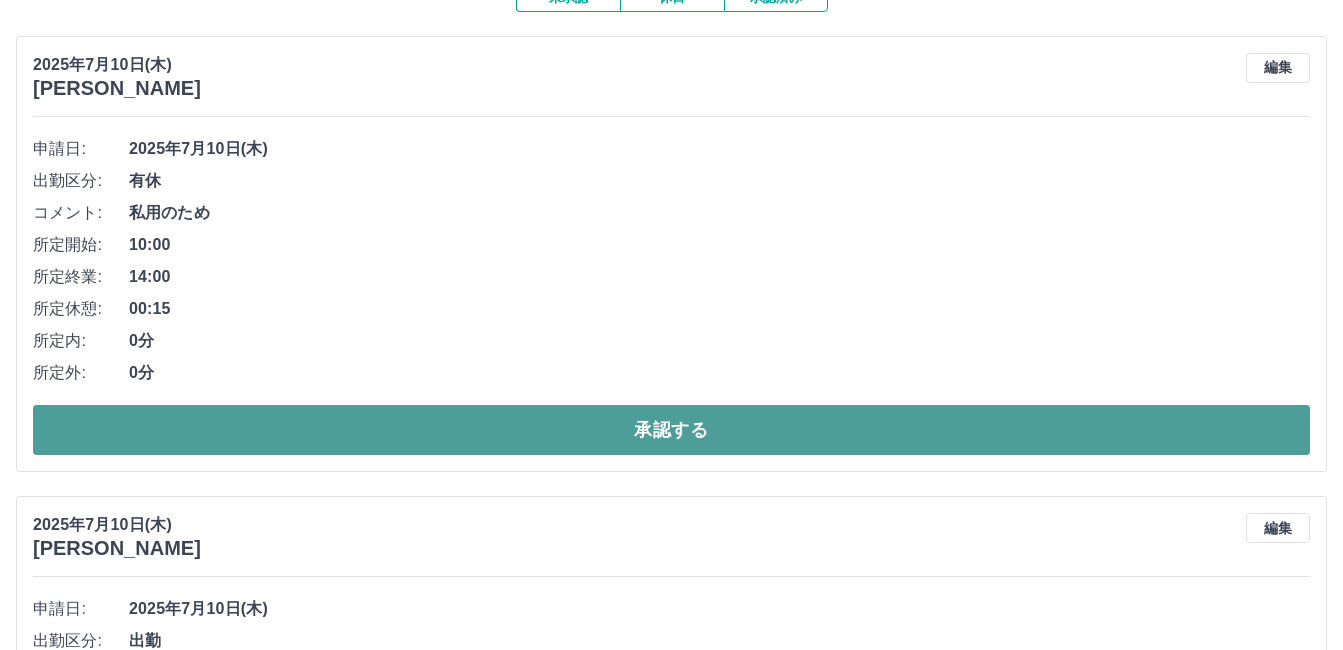 click on "承認する" at bounding box center [671, 430] 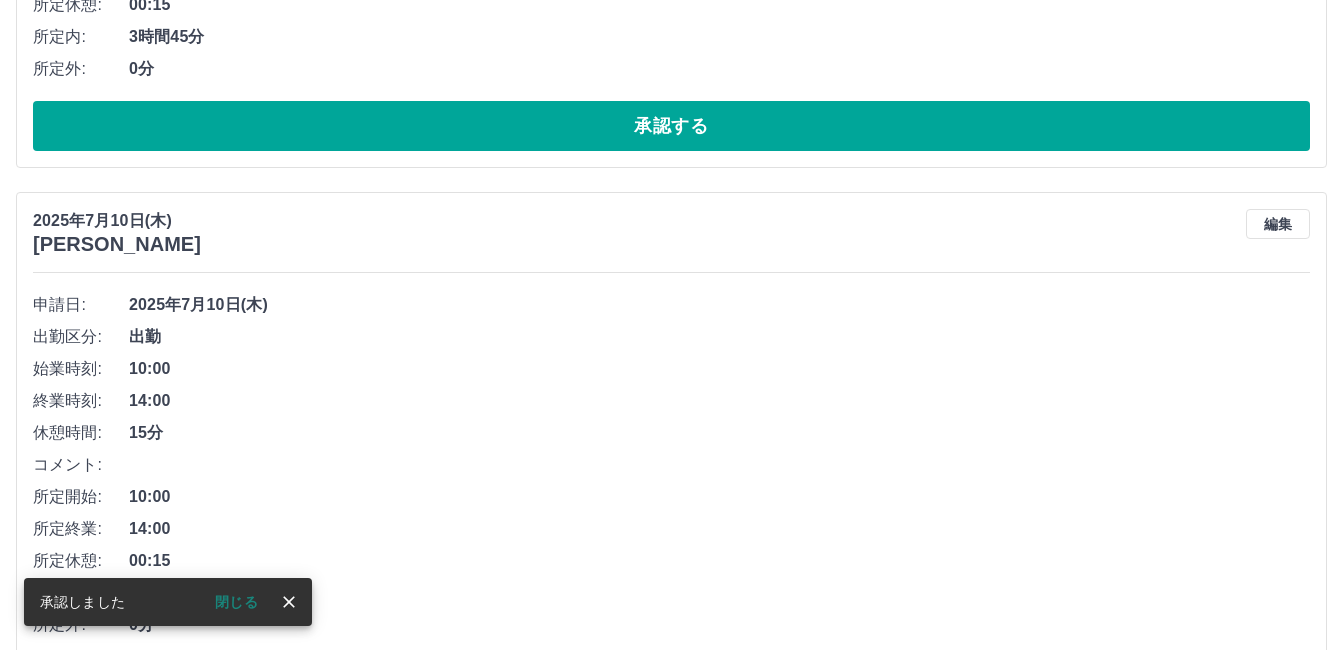 scroll, scrollTop: 800, scrollLeft: 0, axis: vertical 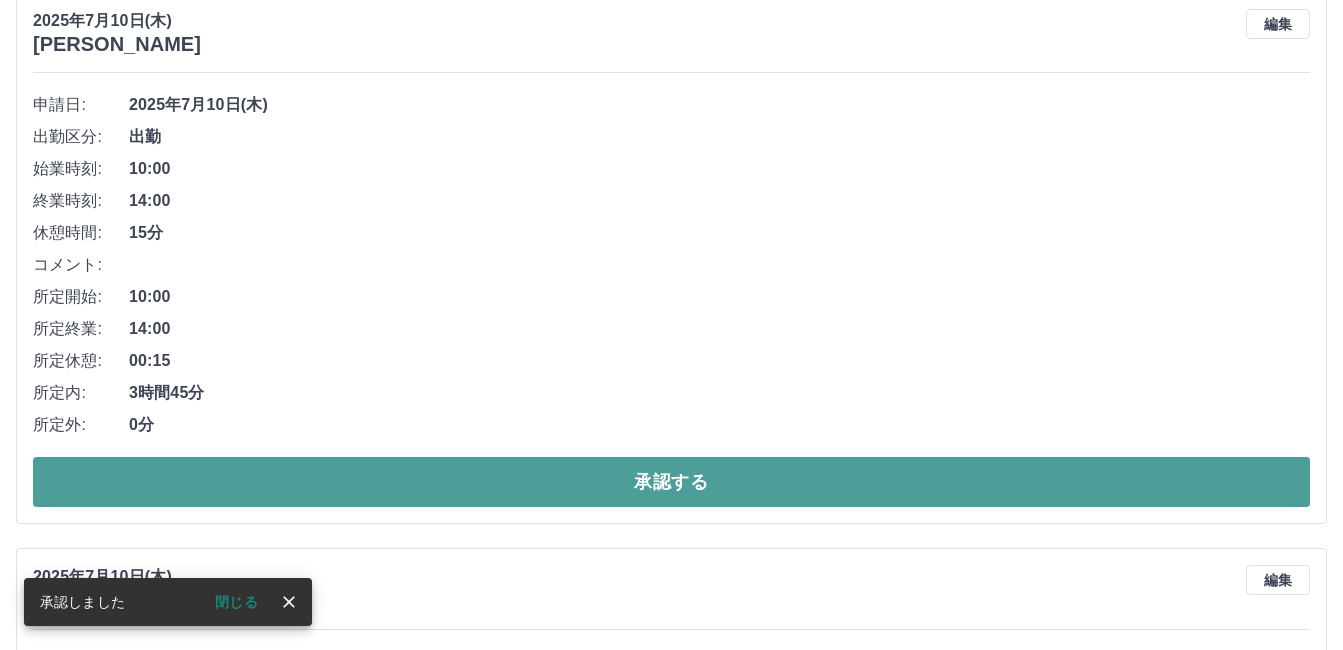 click on "承認する" at bounding box center [671, 482] 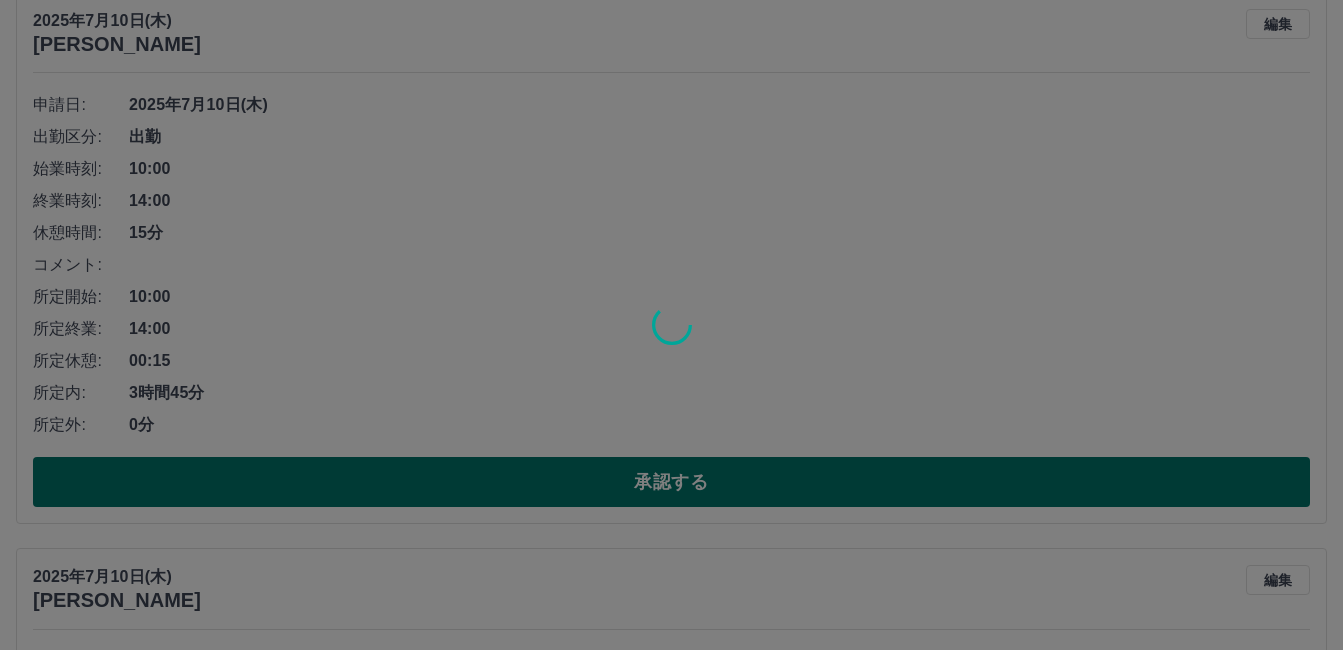scroll, scrollTop: 244, scrollLeft: 0, axis: vertical 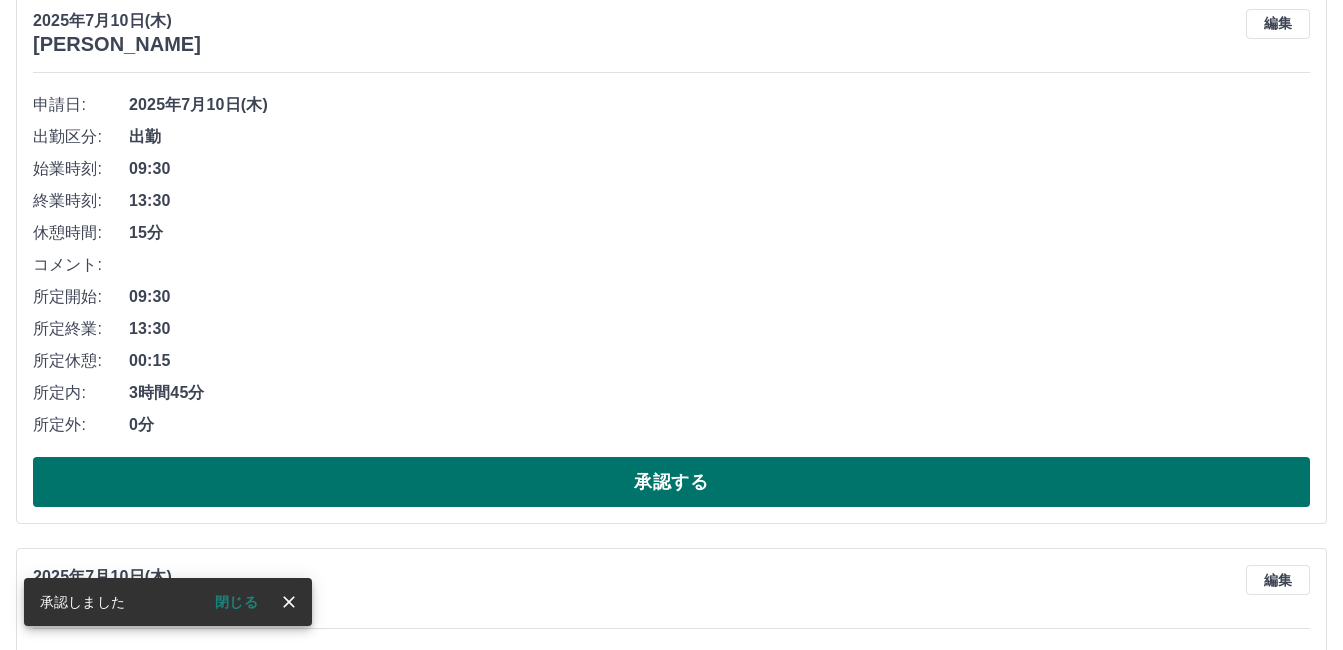 click on "承認する" at bounding box center (671, 482) 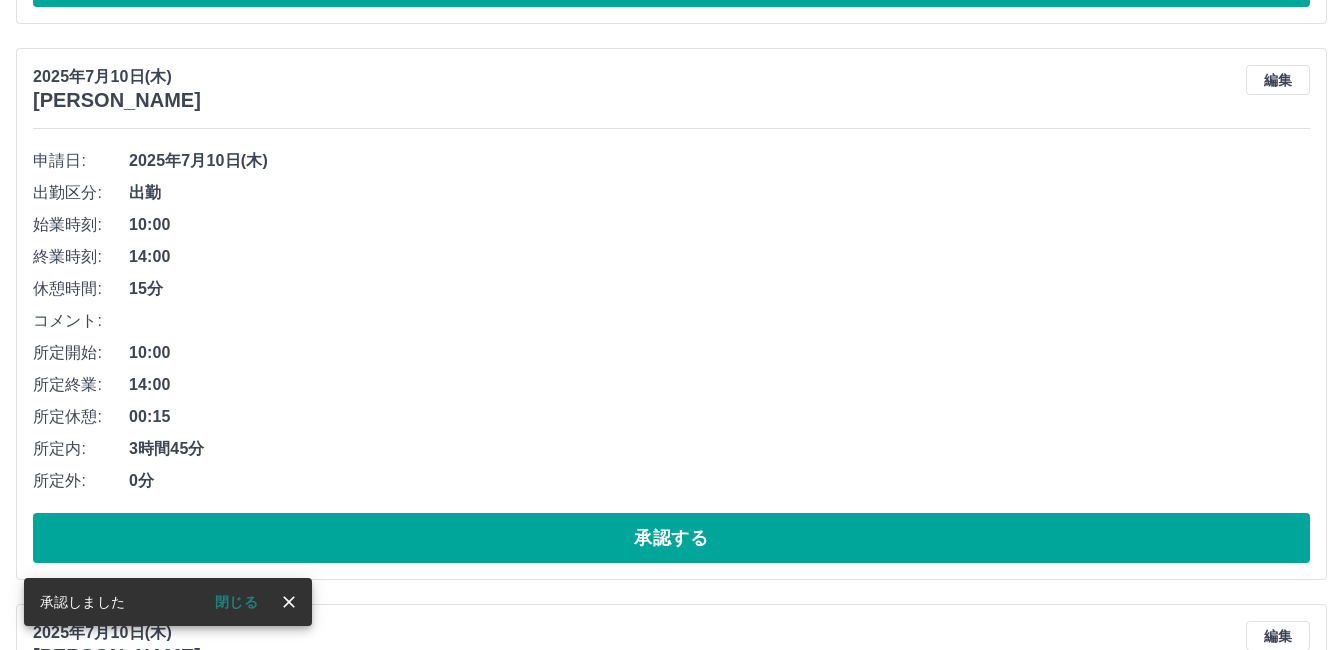 scroll, scrollTop: 188, scrollLeft: 0, axis: vertical 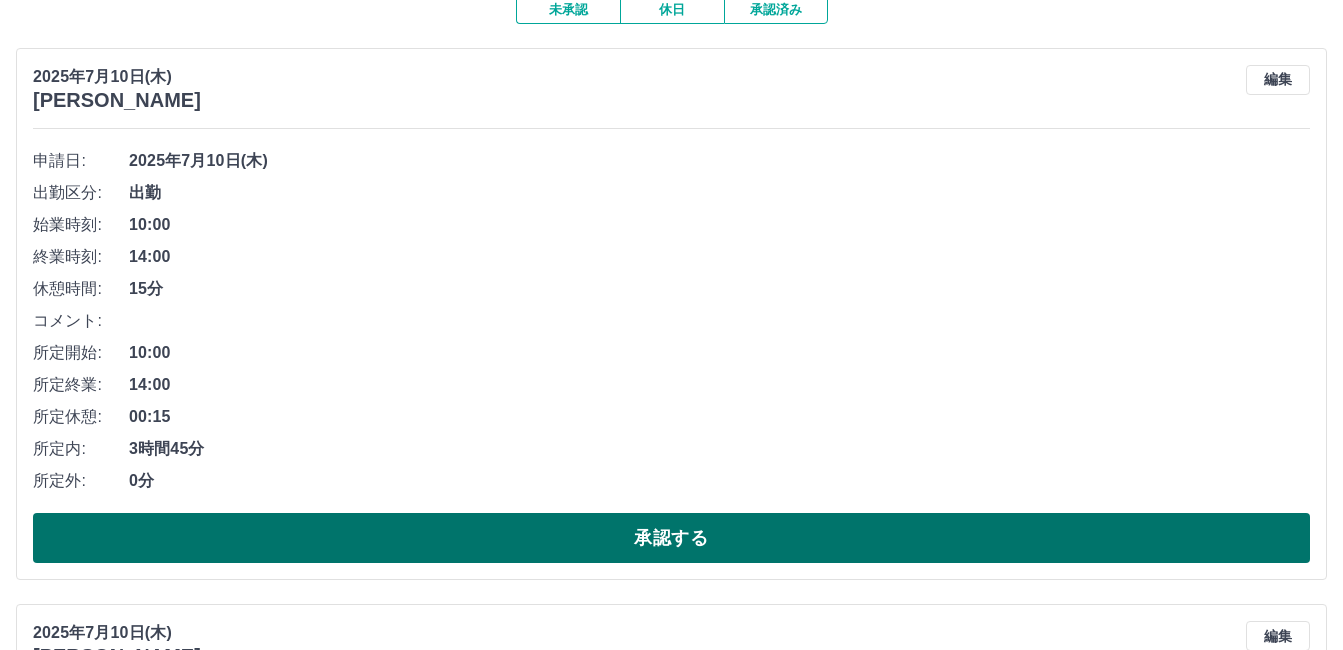 click on "承認する" at bounding box center [671, 538] 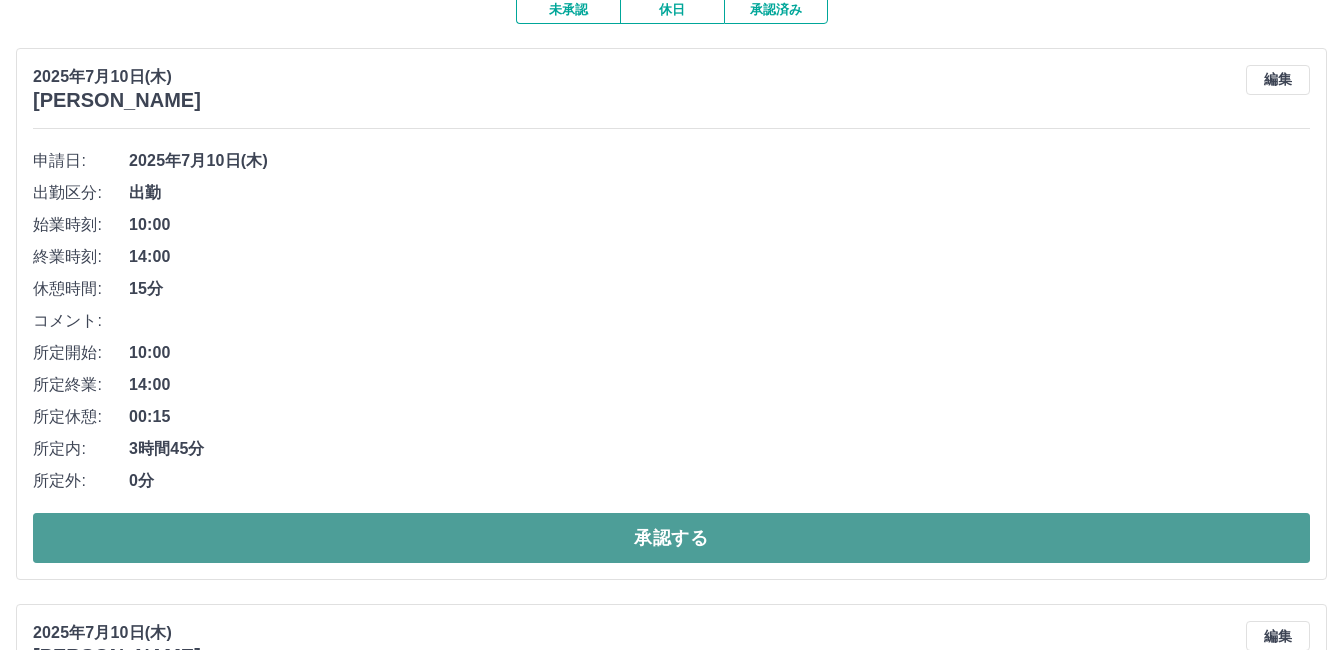 drag, startPoint x: 617, startPoint y: 549, endPoint x: 639, endPoint y: 529, distance: 29.732138 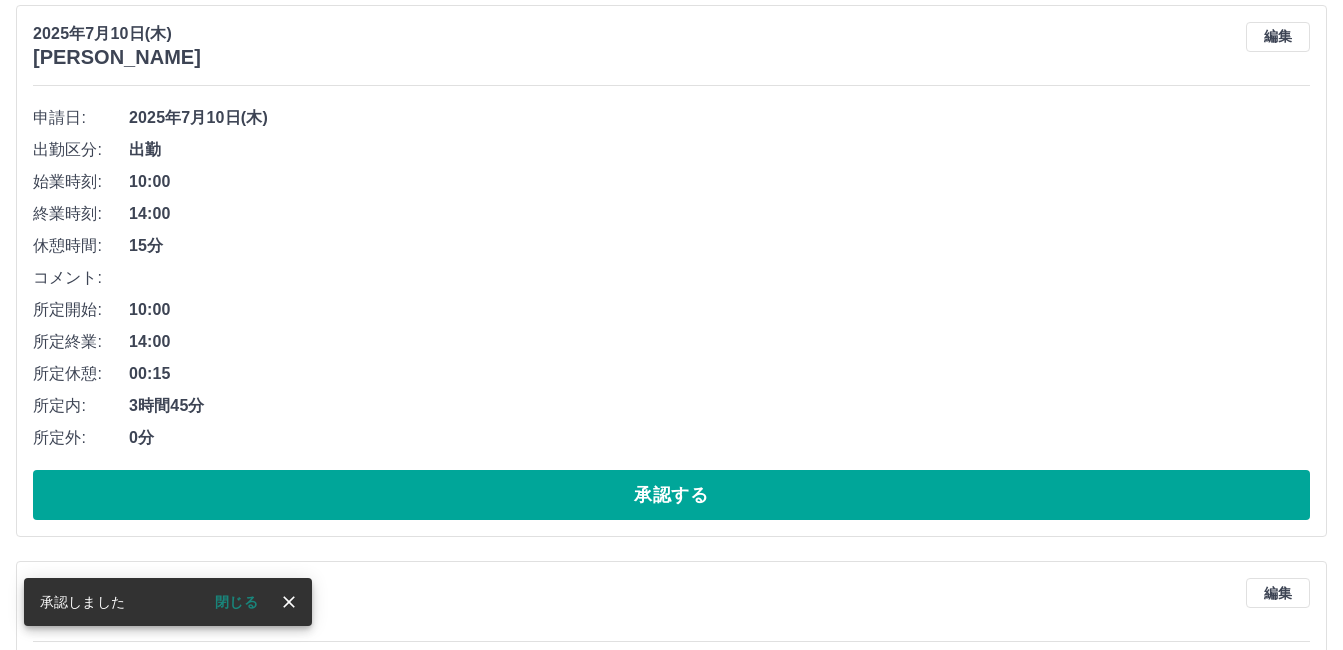 scroll, scrollTop: 188, scrollLeft: 0, axis: vertical 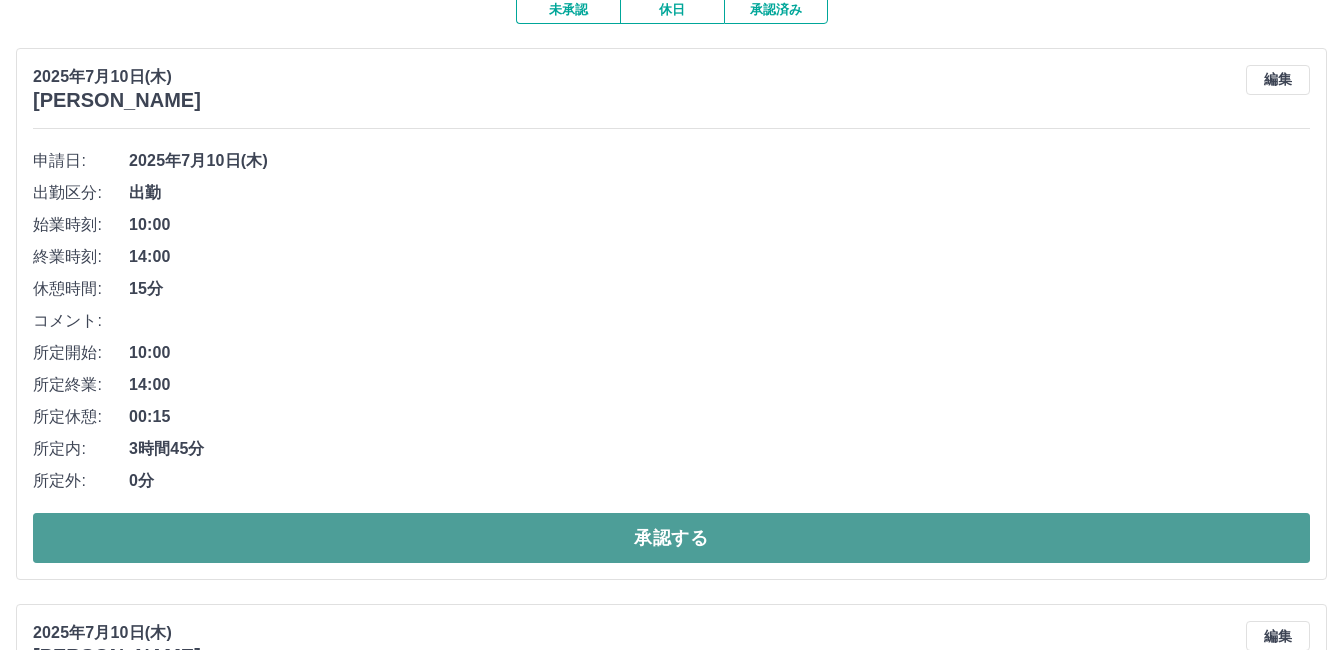 click on "承認する" at bounding box center [671, 538] 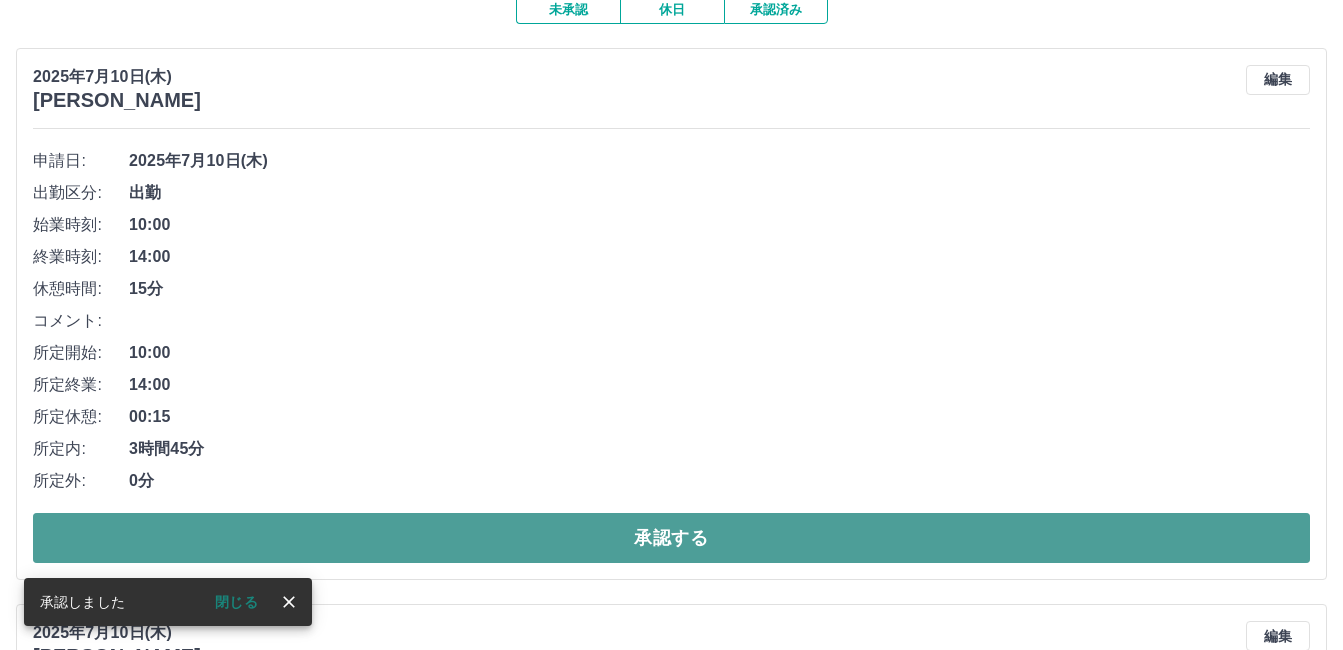 click on "承認する" at bounding box center (671, 538) 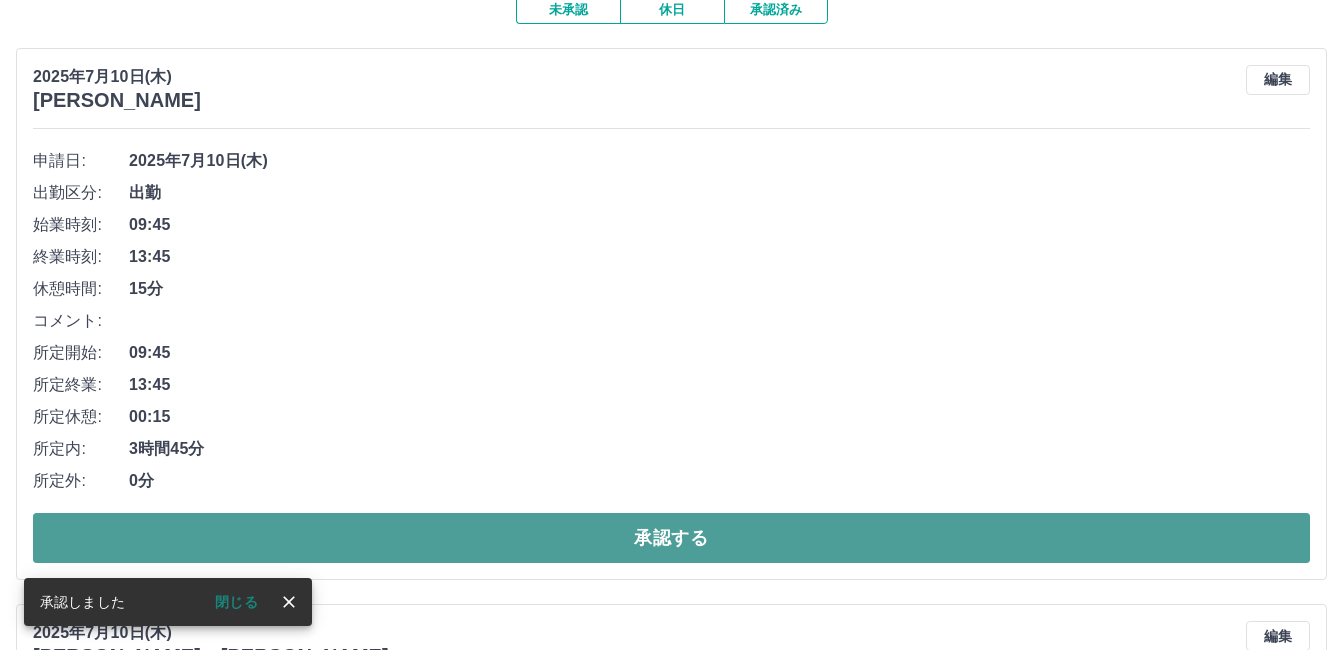 click on "承認する" at bounding box center [671, 538] 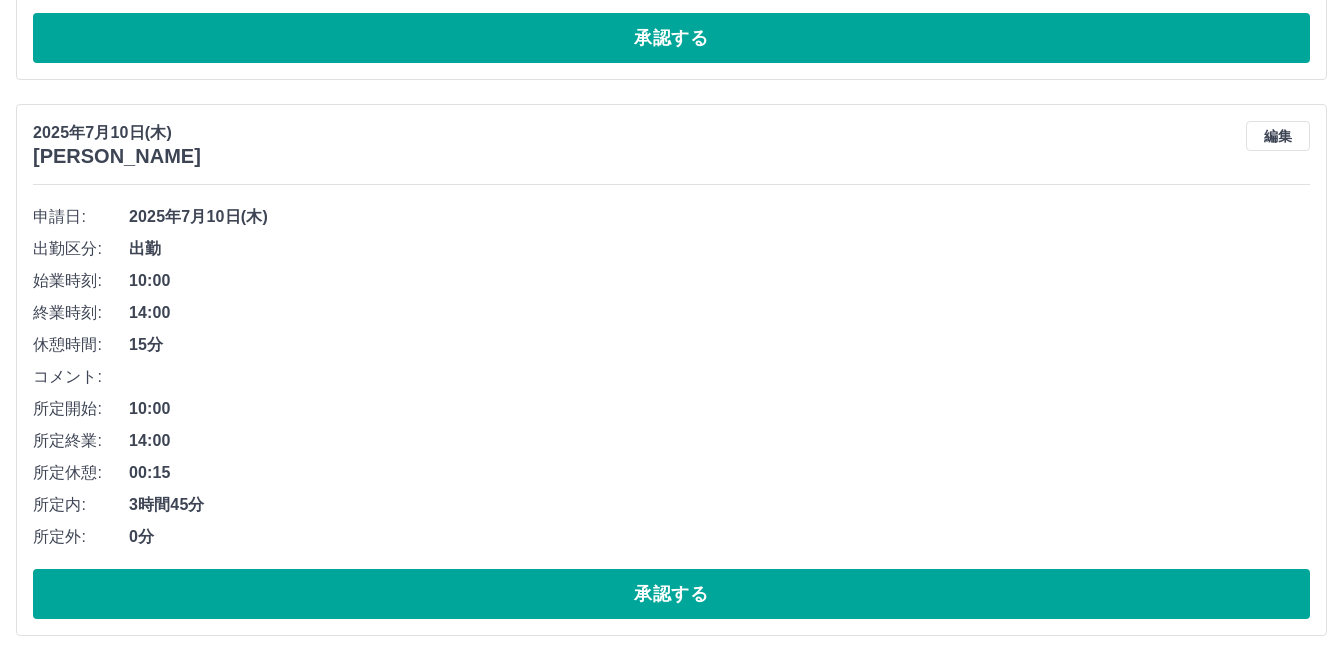 scroll, scrollTop: 788, scrollLeft: 0, axis: vertical 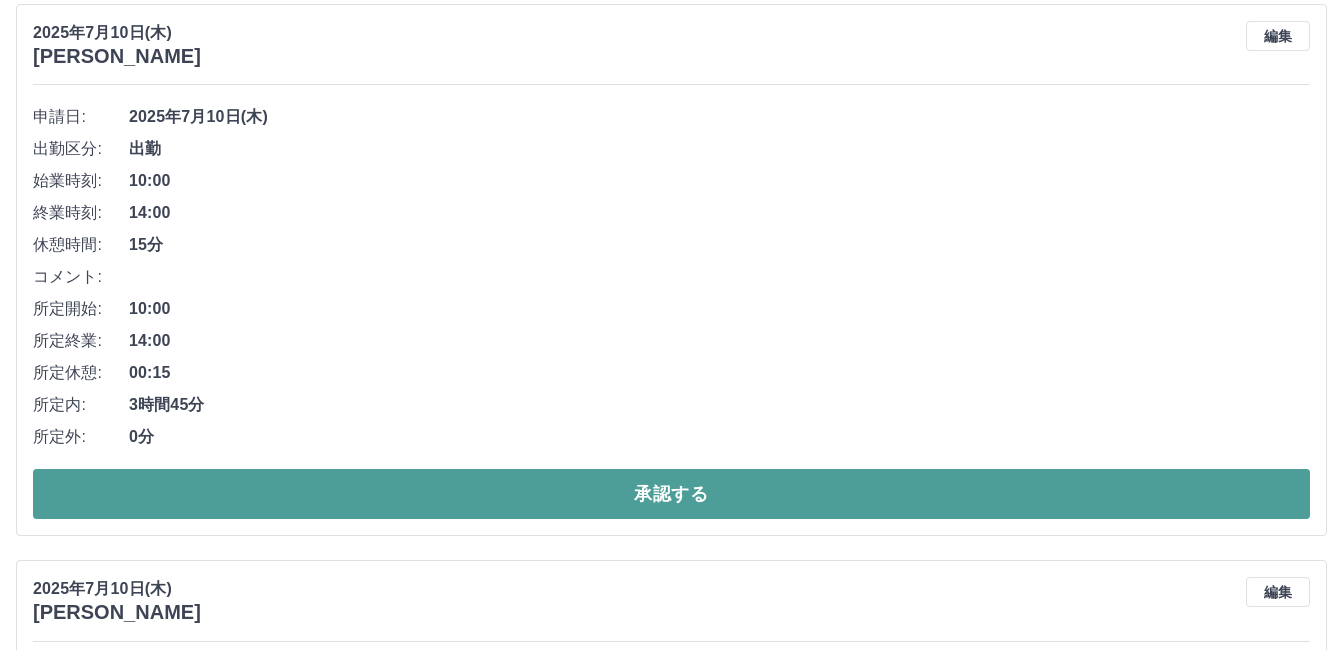 click on "承認する" at bounding box center [671, 494] 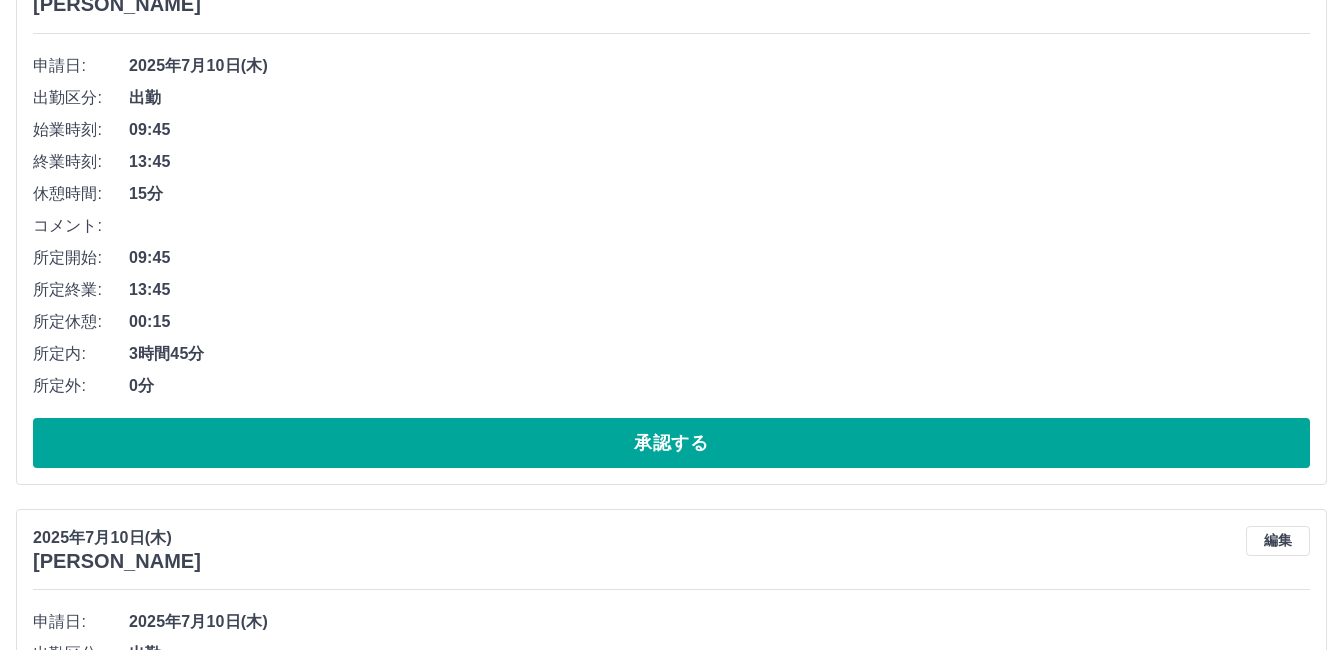 scroll, scrollTop: 1332, scrollLeft: 0, axis: vertical 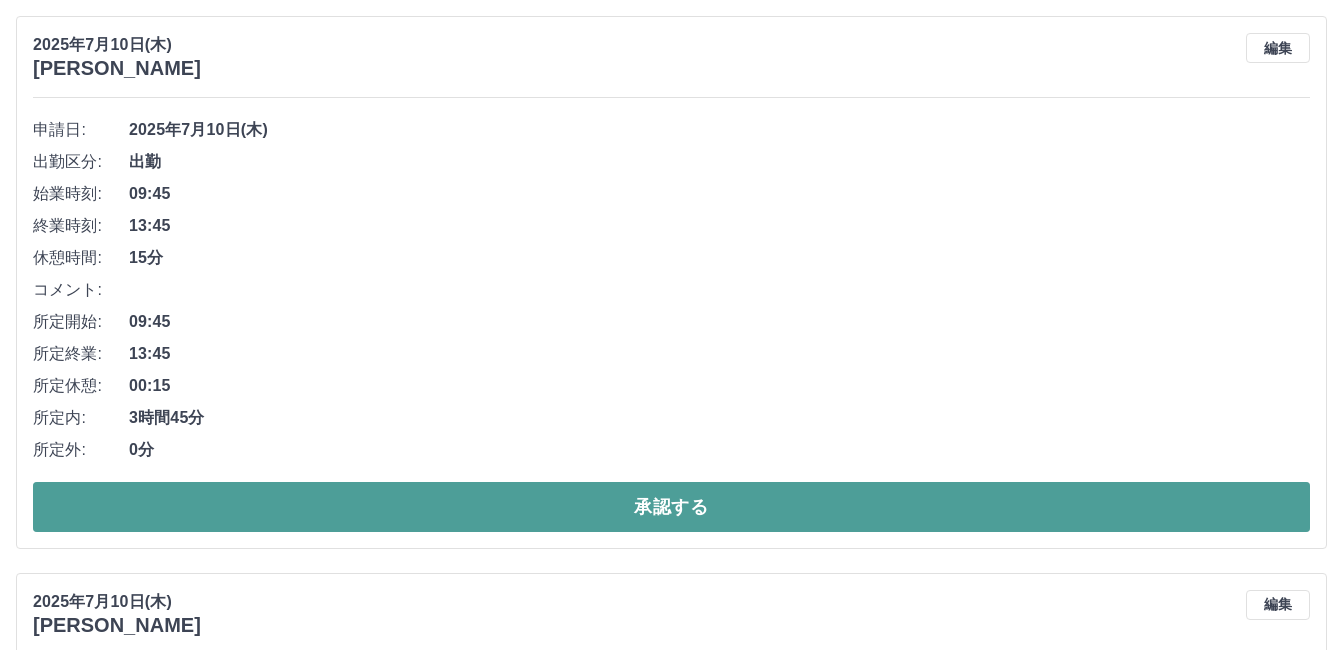 click on "承認する" at bounding box center [671, 507] 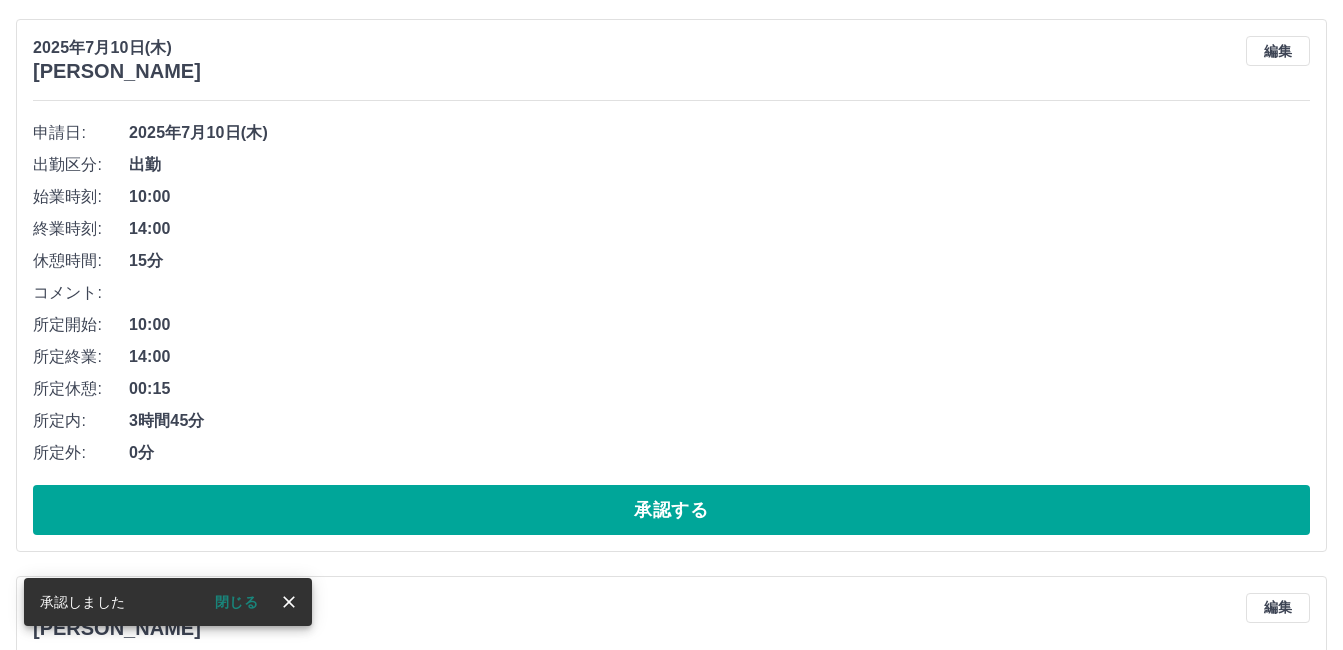scroll, scrollTop: 1375, scrollLeft: 0, axis: vertical 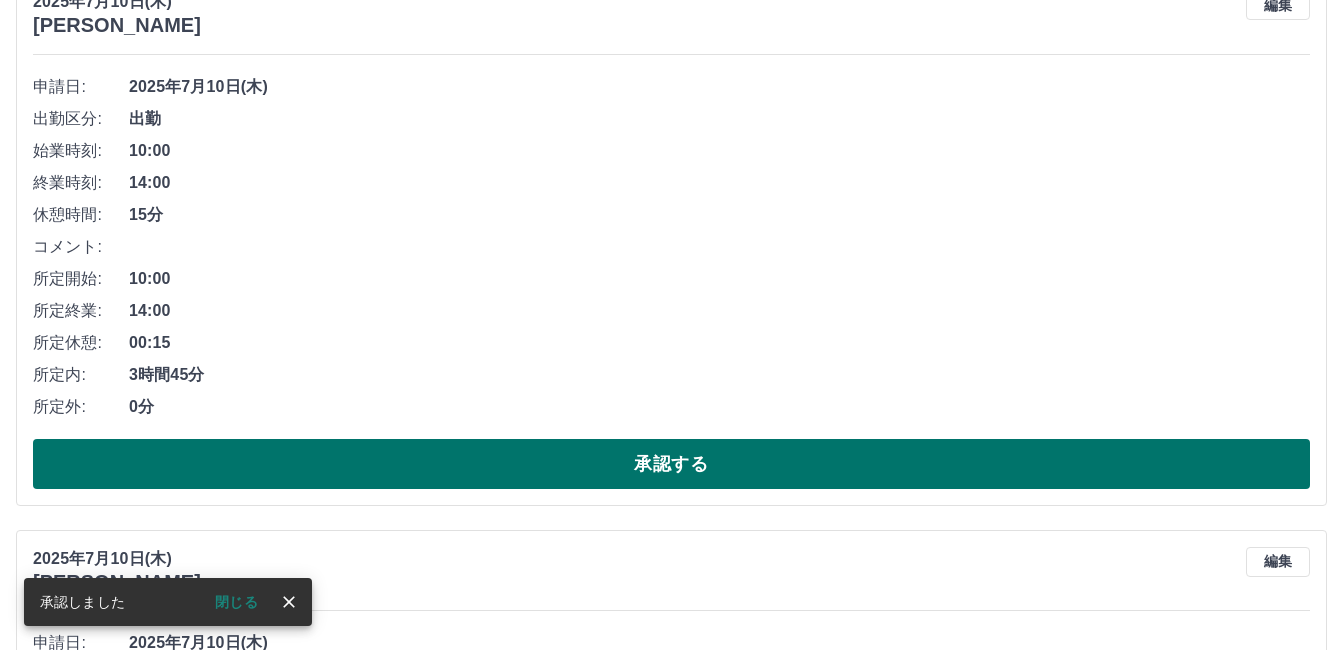 click on "承認する" at bounding box center (671, 464) 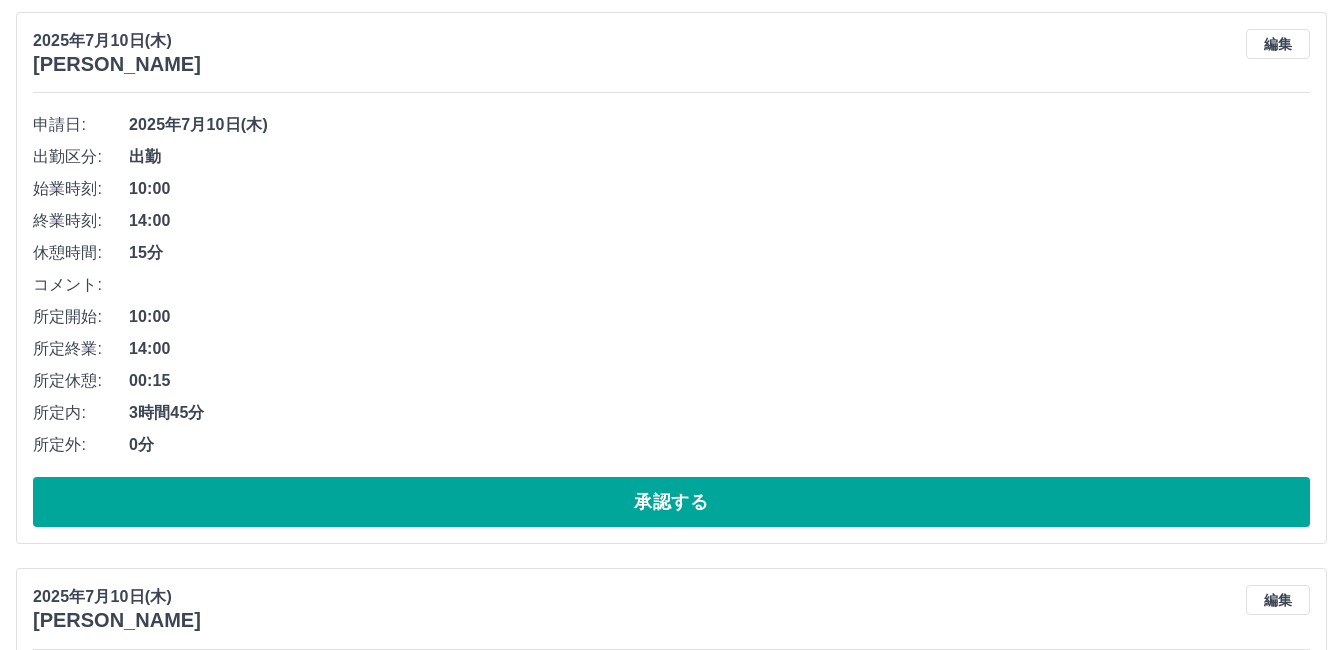 scroll, scrollTop: 2418, scrollLeft: 0, axis: vertical 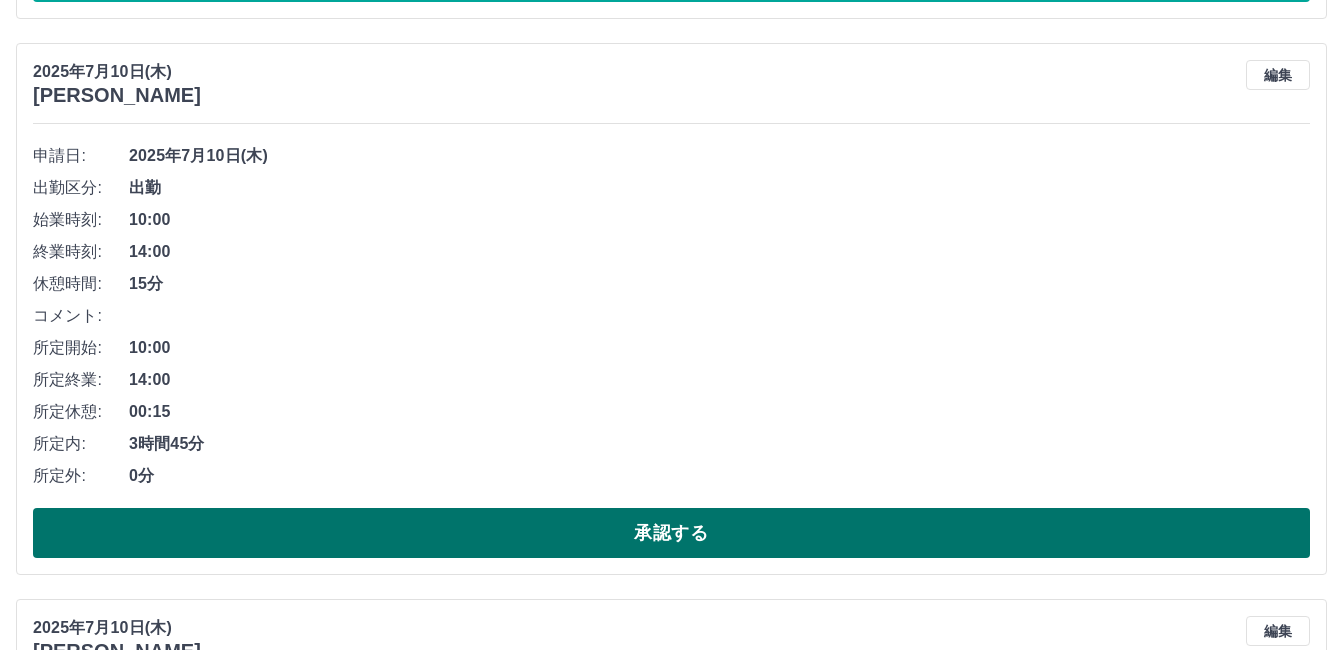 click on "承認する" at bounding box center (671, 533) 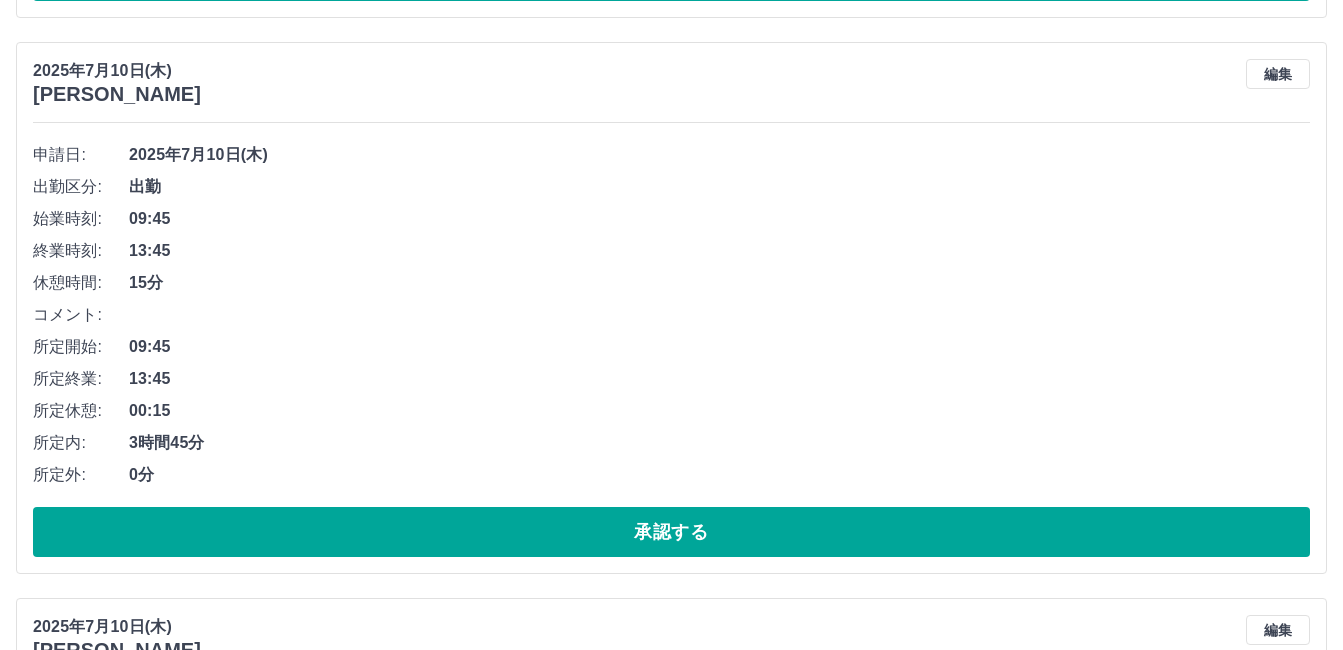 scroll, scrollTop: 4118, scrollLeft: 0, axis: vertical 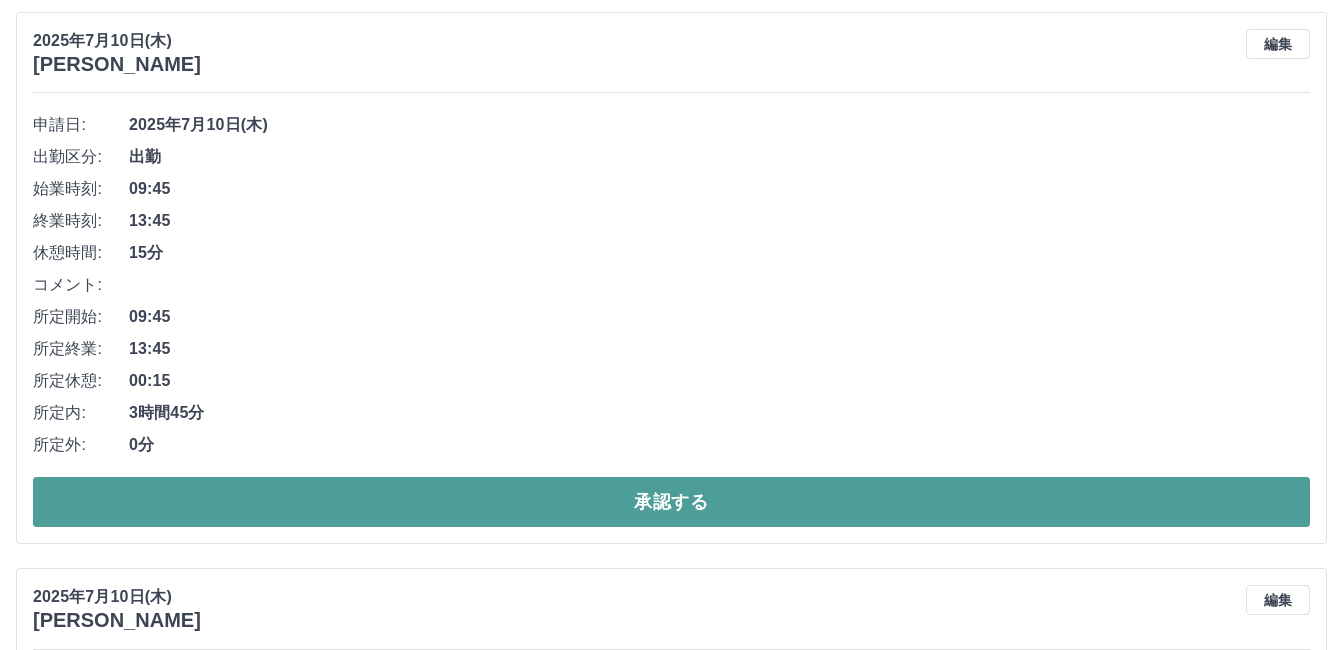 click on "承認する" at bounding box center (671, 502) 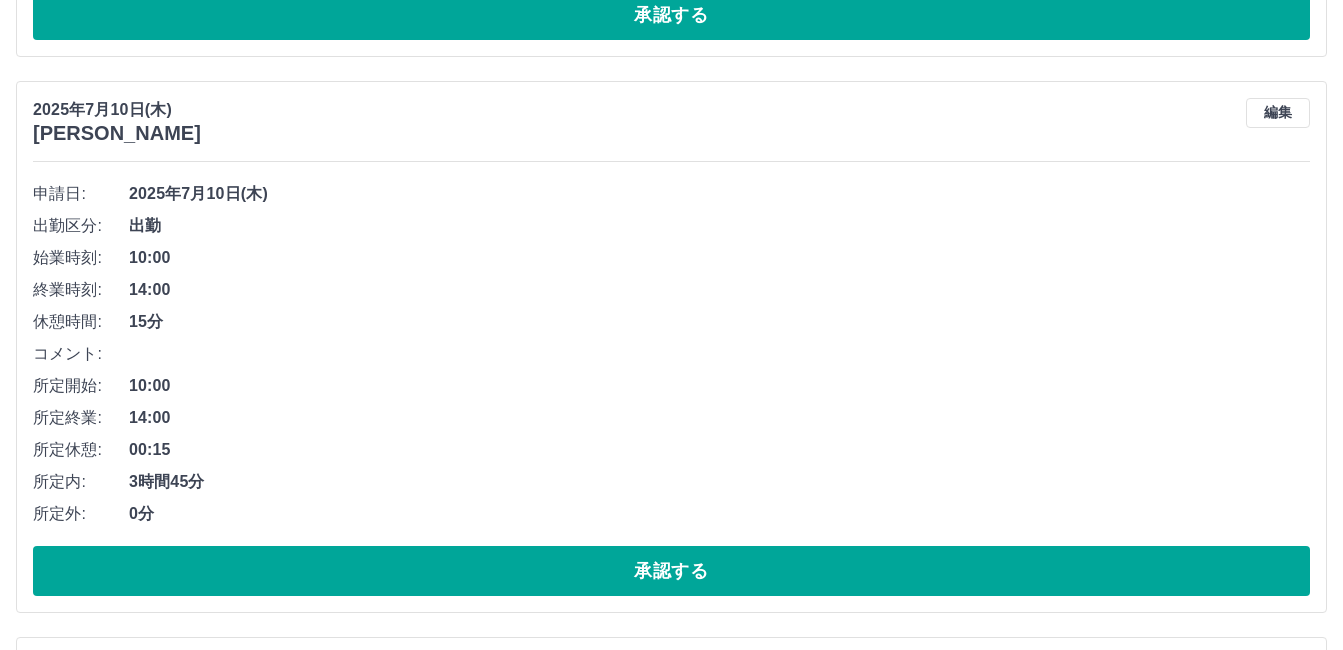 scroll, scrollTop: 5262, scrollLeft: 0, axis: vertical 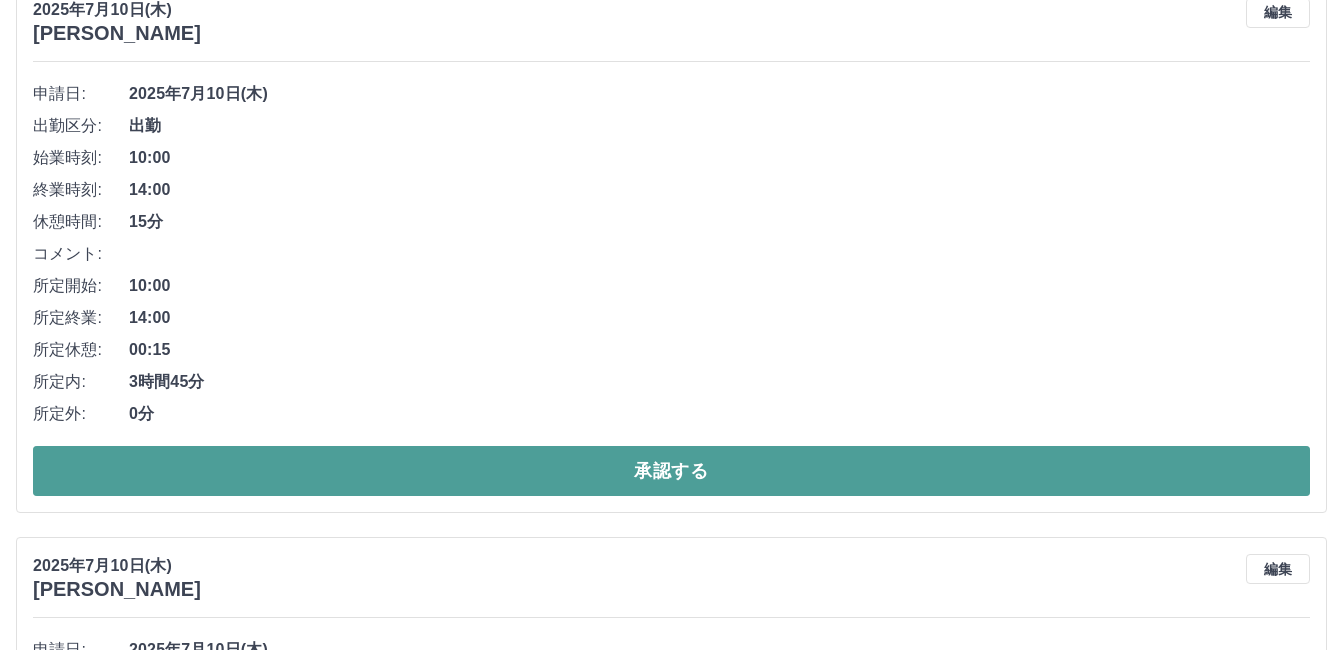 click on "承認する" at bounding box center (671, 471) 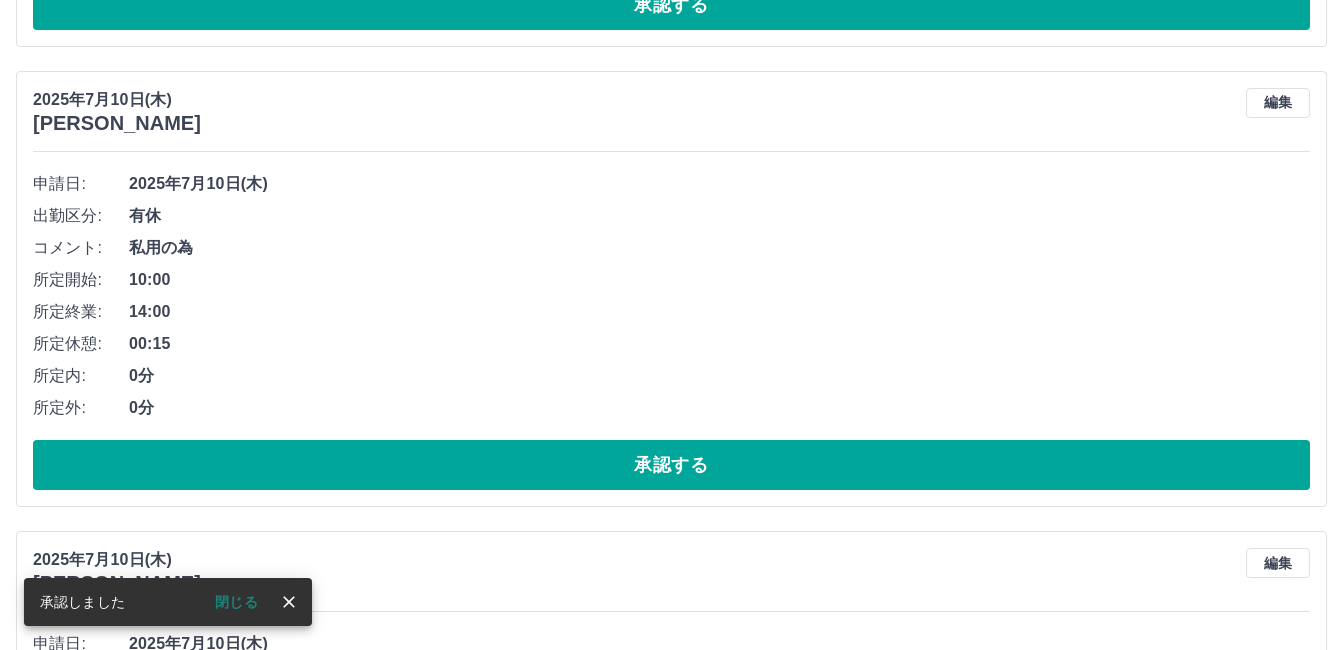 scroll, scrollTop: 5206, scrollLeft: 0, axis: vertical 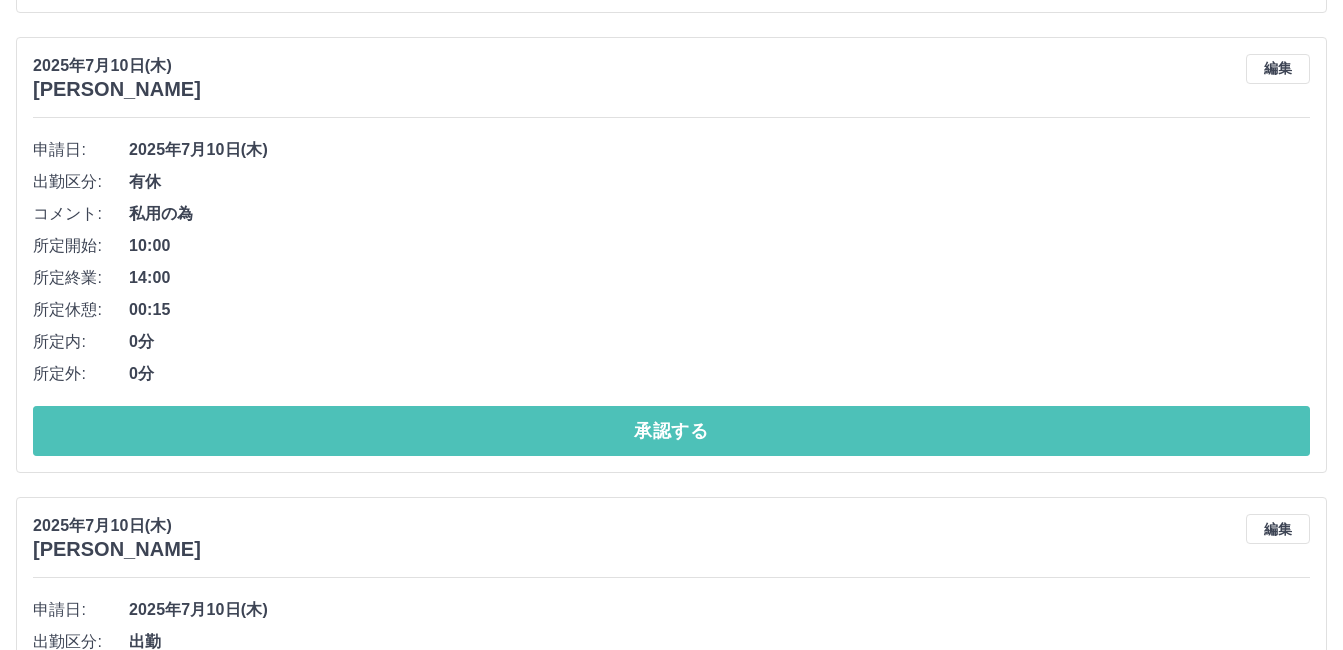 click on "承認する" at bounding box center [671, 431] 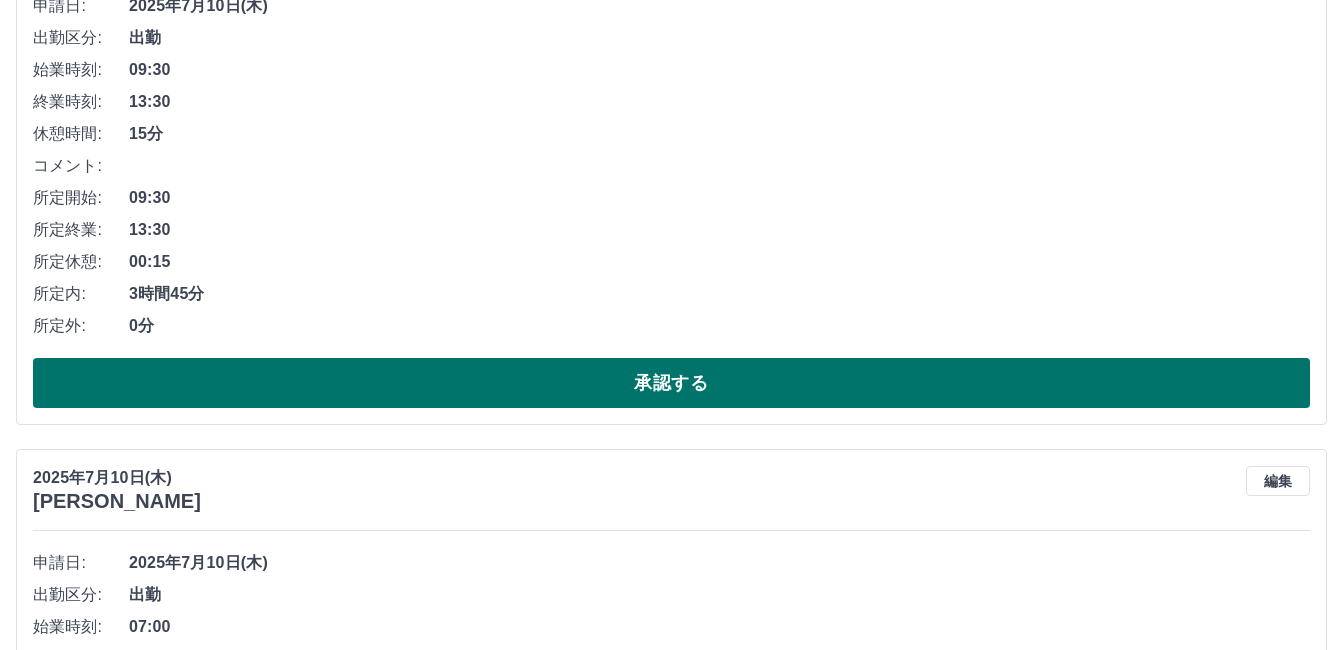 scroll, scrollTop: 5806, scrollLeft: 0, axis: vertical 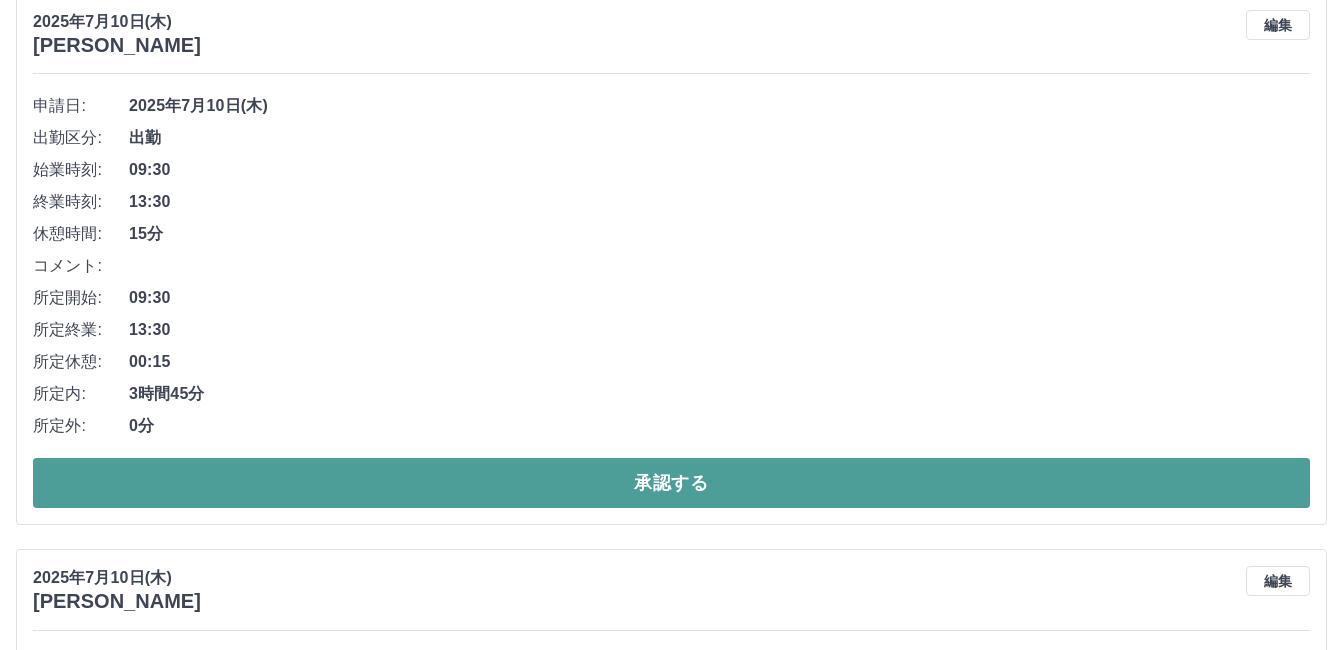 drag, startPoint x: 725, startPoint y: 467, endPoint x: 732, endPoint y: 489, distance: 23.086792 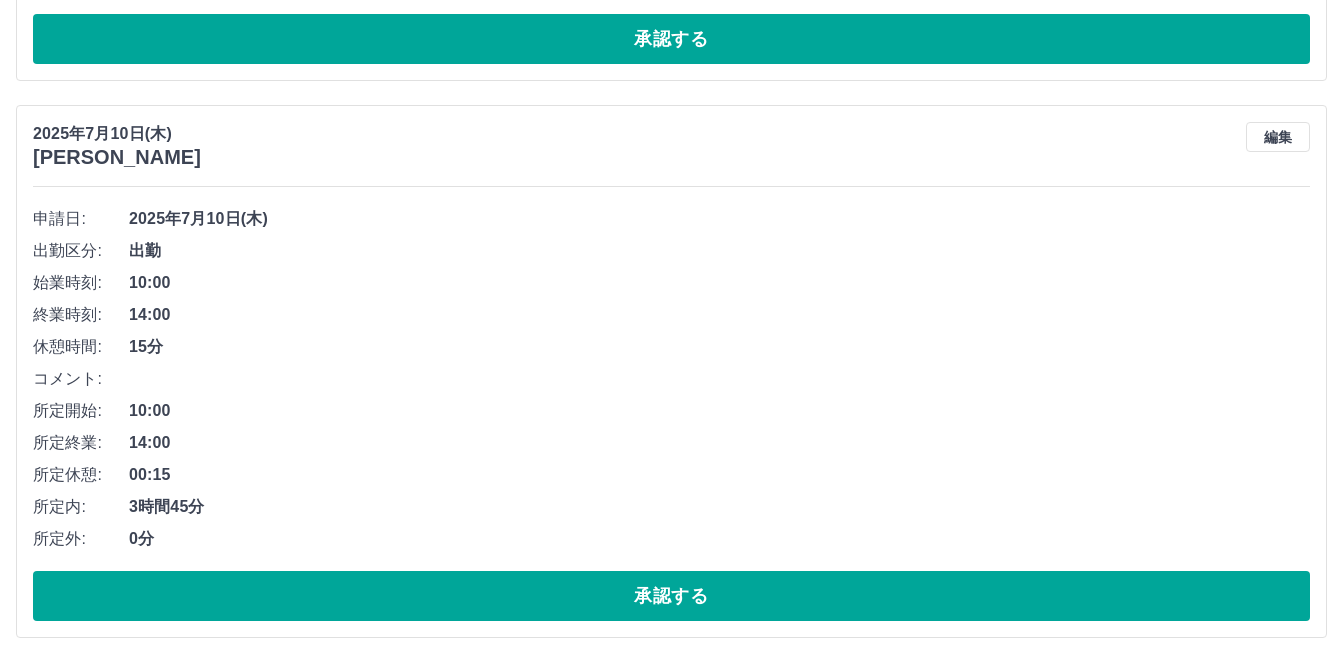 scroll, scrollTop: 6350, scrollLeft: 0, axis: vertical 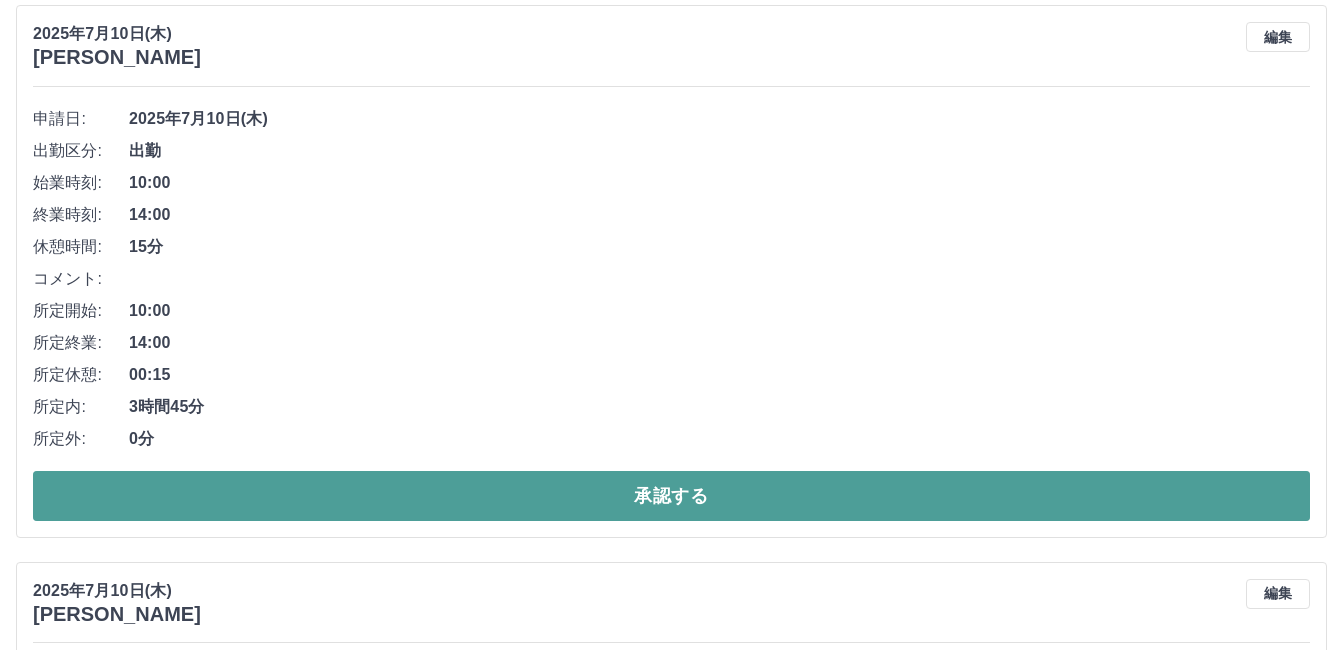 click on "承認する" at bounding box center (671, 496) 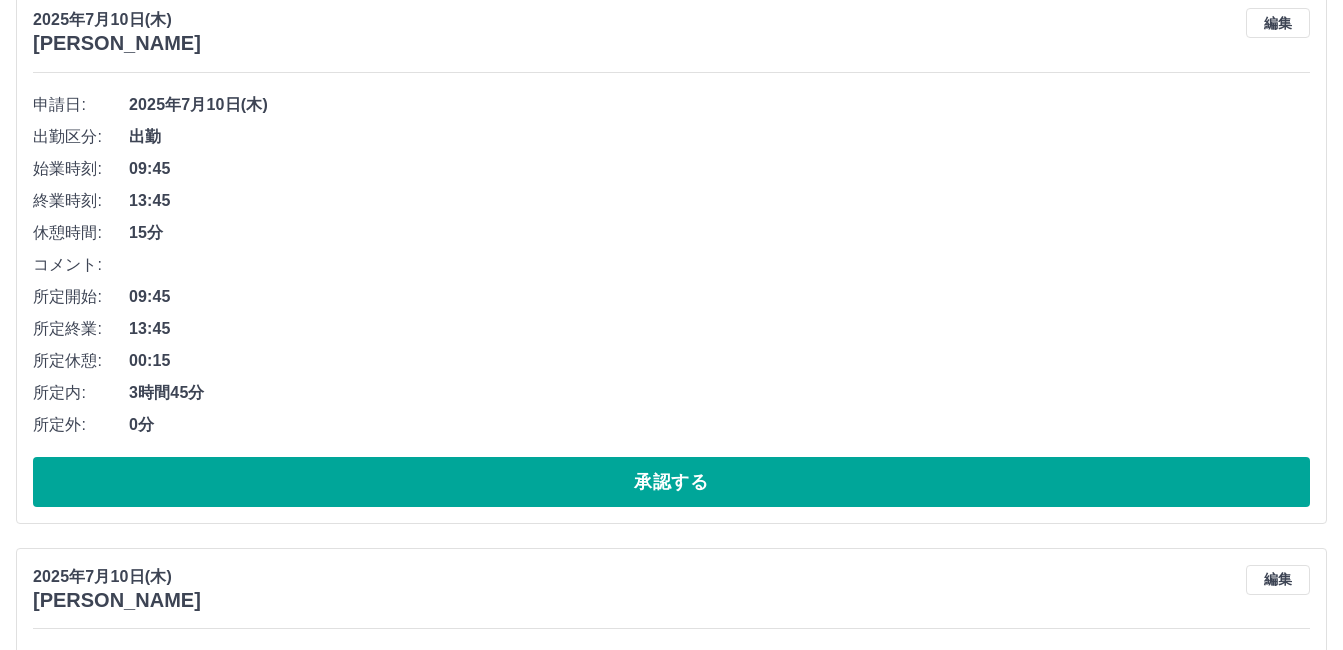 scroll, scrollTop: 6393, scrollLeft: 0, axis: vertical 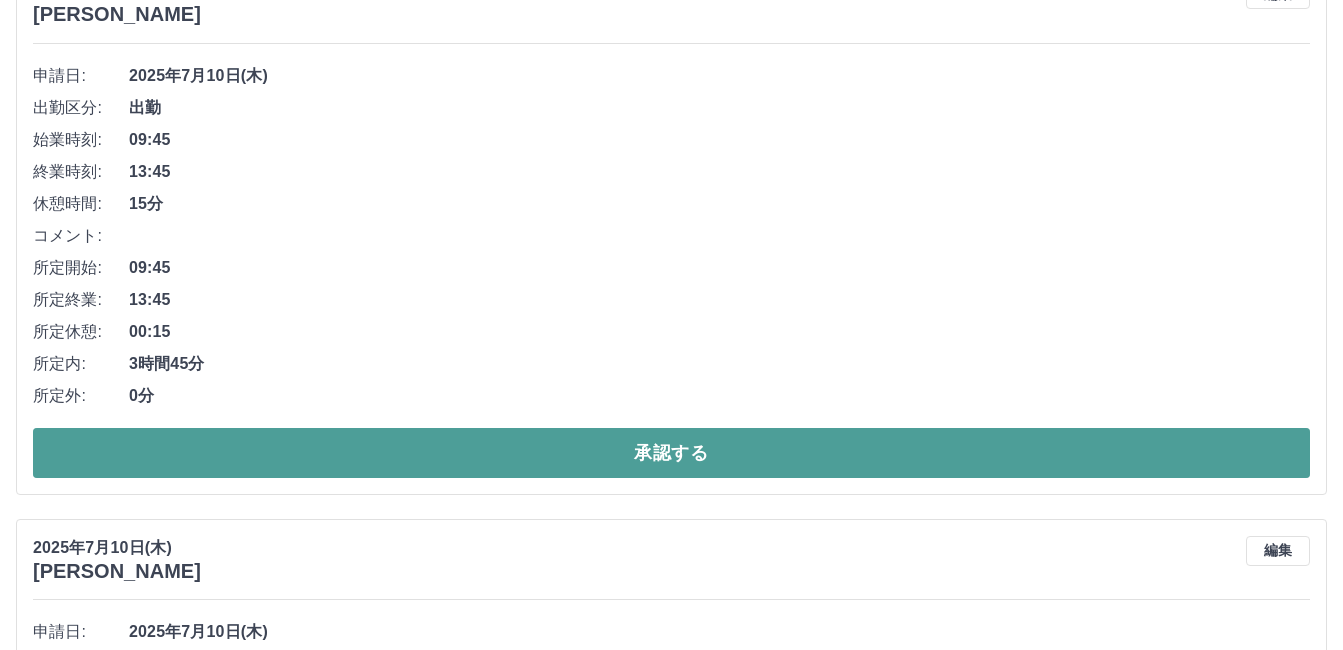 click on "承認する" at bounding box center (671, 453) 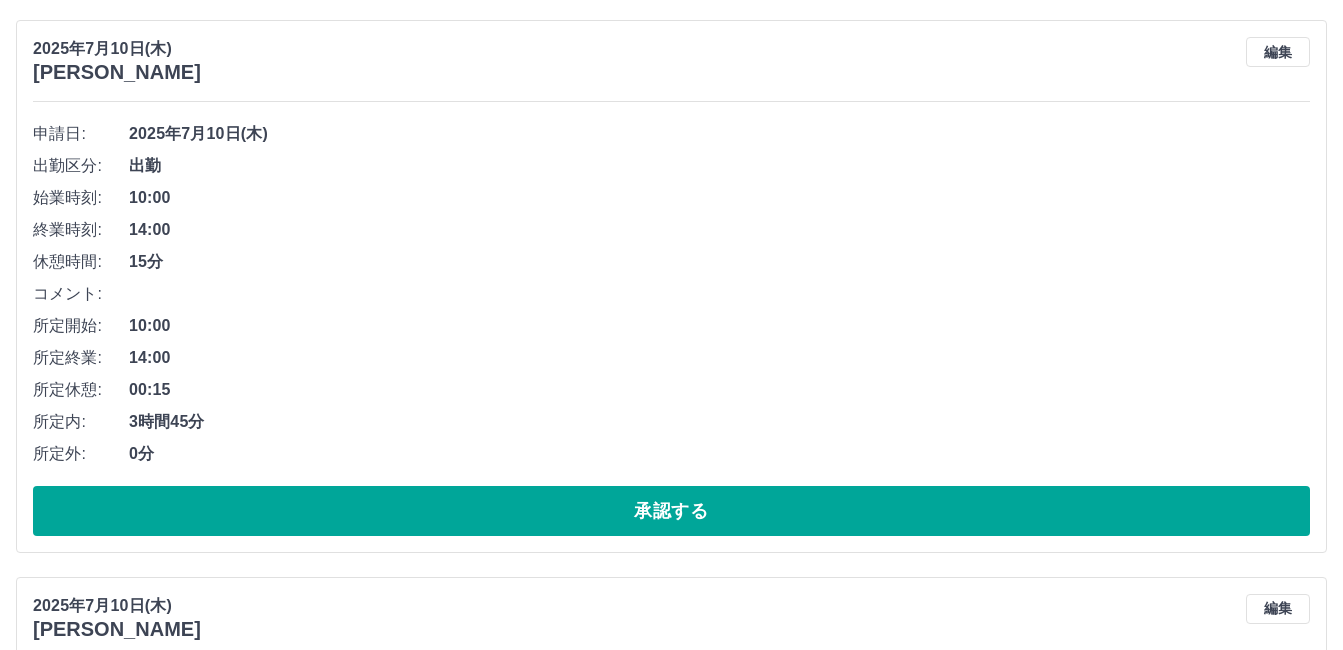 scroll, scrollTop: 6336, scrollLeft: 0, axis: vertical 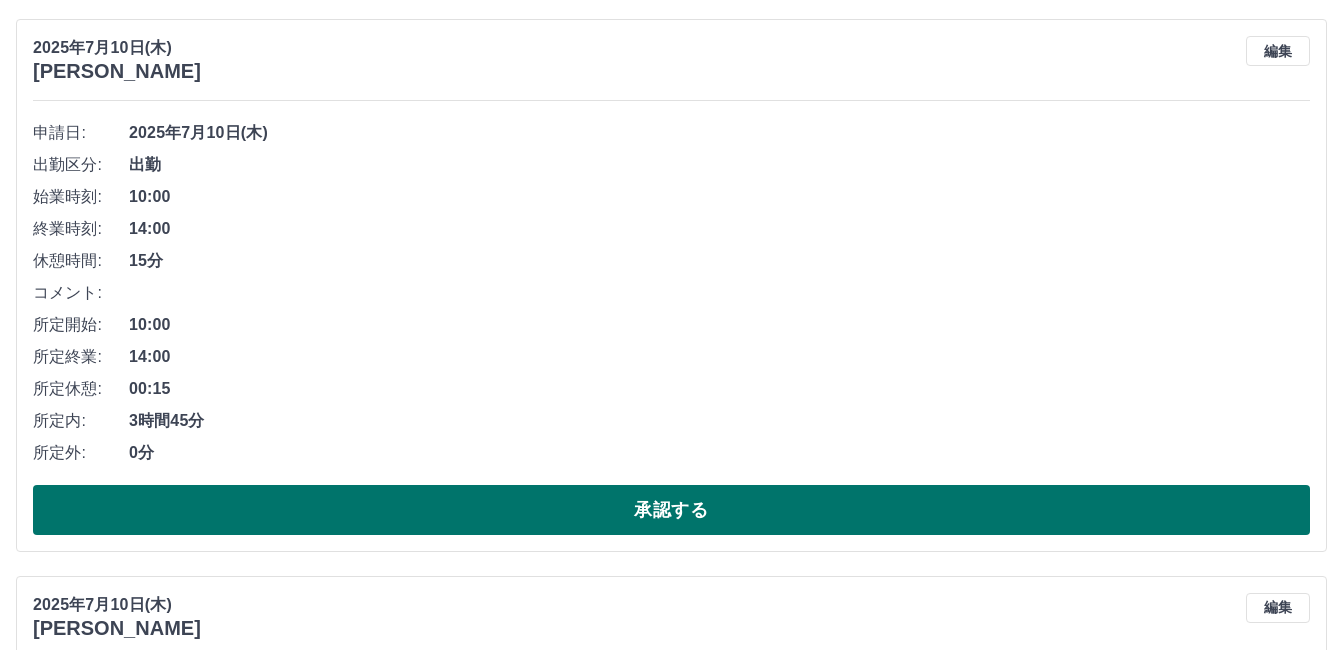 click on "承認する" at bounding box center (671, 510) 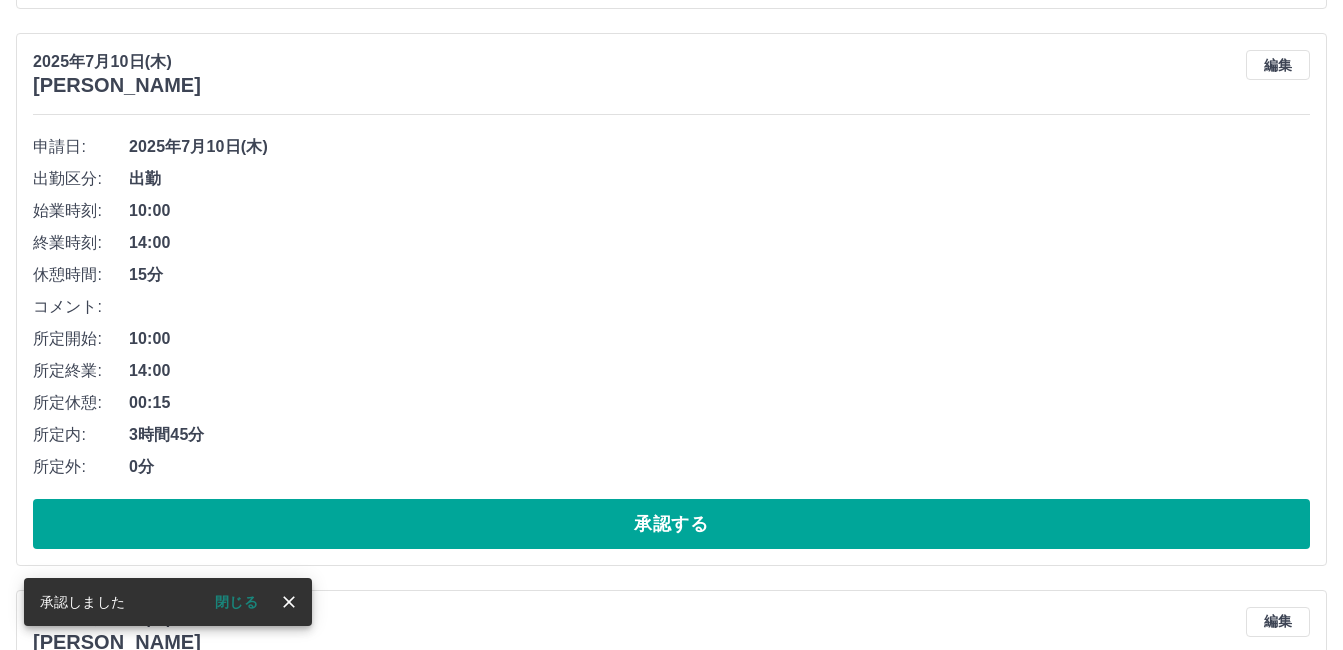scroll, scrollTop: 6379, scrollLeft: 0, axis: vertical 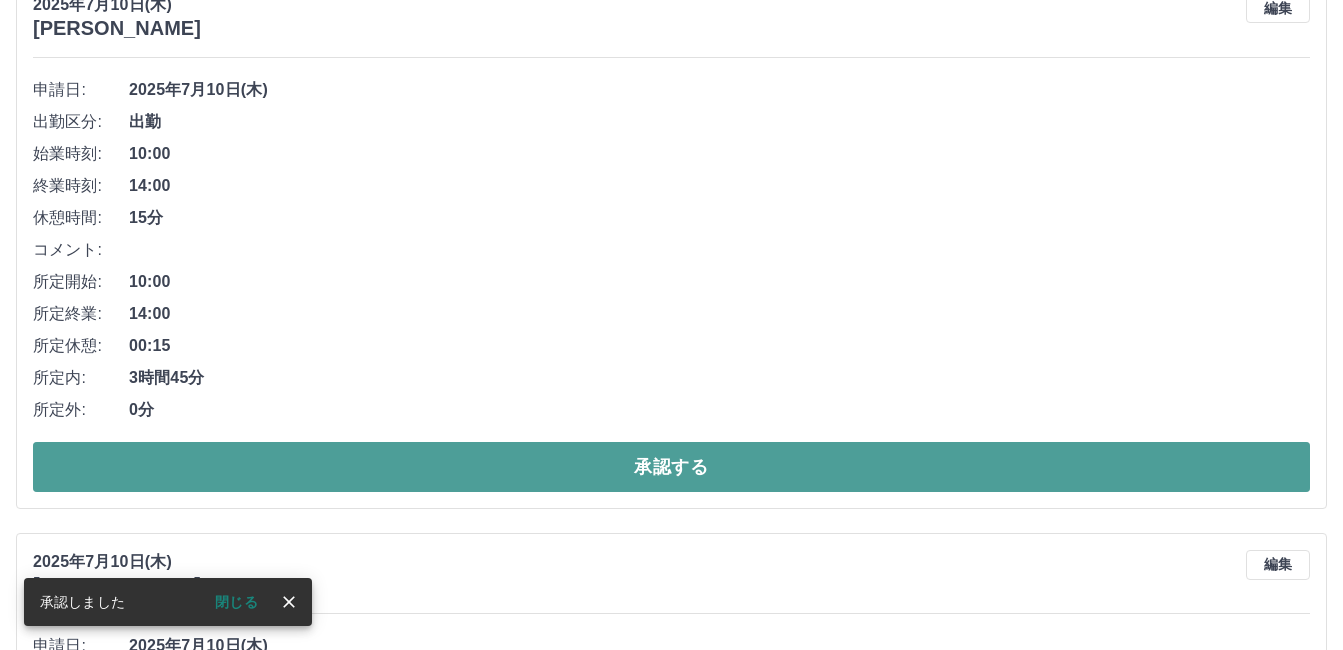 click on "承認する" at bounding box center (671, 467) 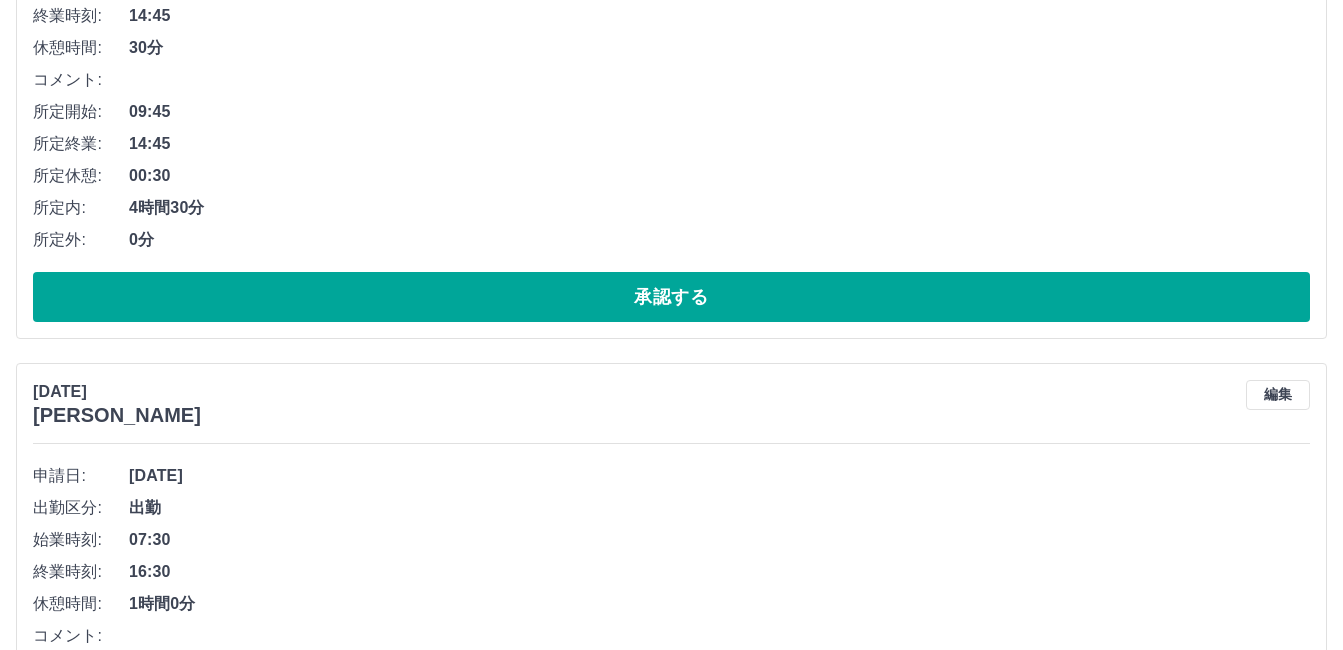 scroll, scrollTop: 8088, scrollLeft: 0, axis: vertical 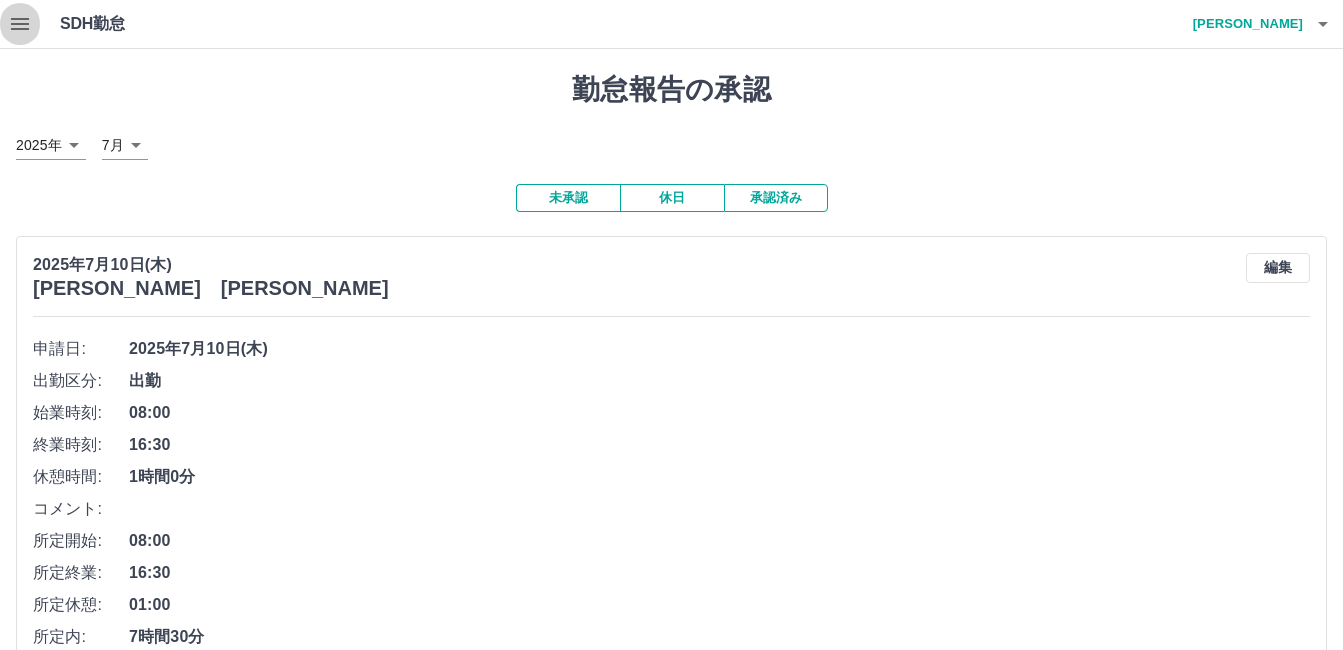click 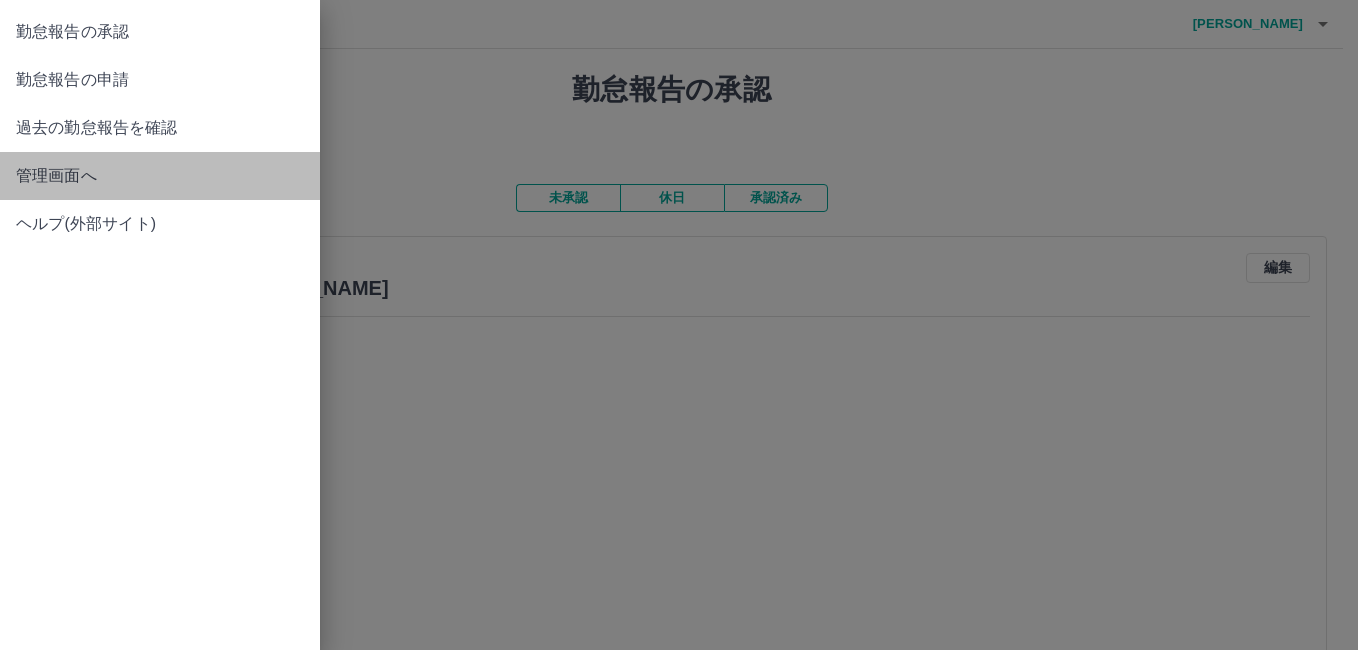 drag, startPoint x: 57, startPoint y: 168, endPoint x: 62, endPoint y: 186, distance: 18.681541 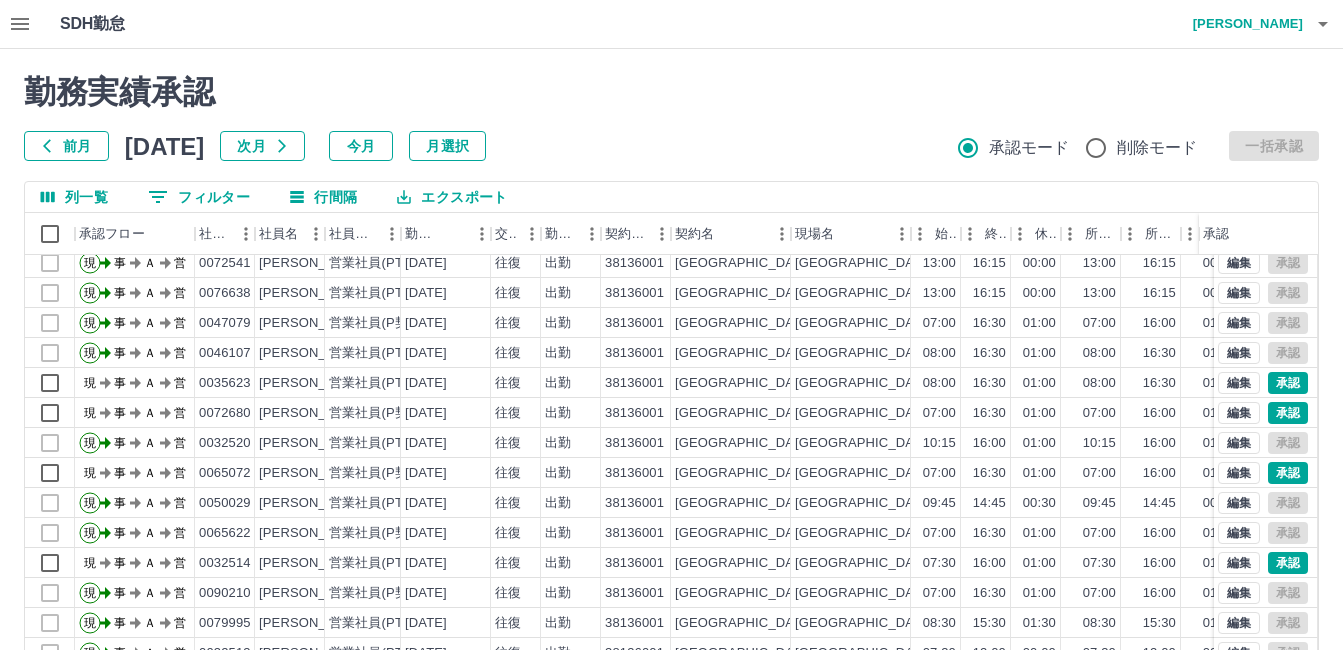 scroll, scrollTop: 102, scrollLeft: 0, axis: vertical 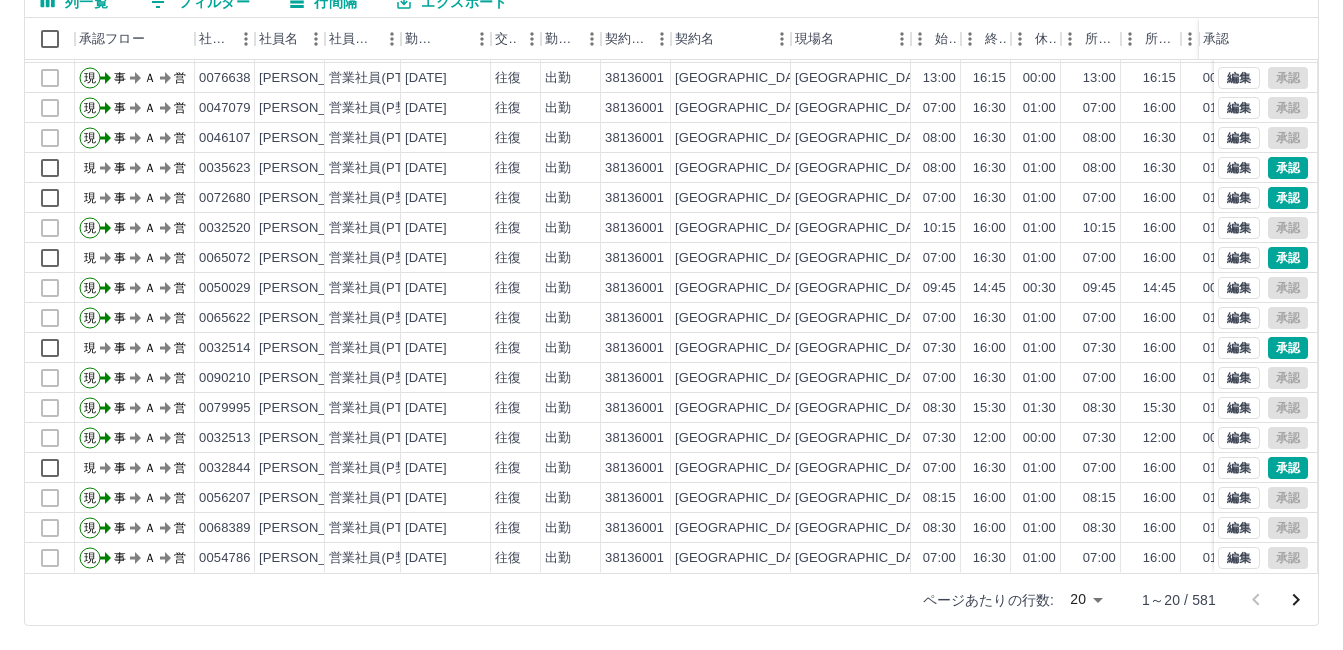 click on "SDH勤怠 [PERSON_NAME] 勤務実績承認 前月 [DATE] 次月 今月 月選択 承認モード 削除モード 一括承認 列一覧 0 フィルター 行間隔 エクスポート 承認フロー 社員番号 社員名 社員区分 勤務日 交通費 勤務区分 契約コード 契約名 現場名 始業 終業 休憩 所定開始 所定終業 所定休憩 拘束 勤務 遅刻等 コメント ステータス 承認 現 事 Ａ 営 0032504 [PERSON_NAME] 営業社員(P契約) [DATE] 往復 出勤 38136001 [GEOGRAPHIC_DATA] [GEOGRAPHIC_DATA]学校給食センター 06:30 16:30 01:00 06:30 15:30 01:00 10:00 09:00 00:00 １時間残業 事務担当者承認待 現 事 Ａ 営 0072541 [PERSON_NAME] 営業社員(PT契約) [DATE] 往復 出勤 38136001 [GEOGRAPHIC_DATA] [GEOGRAPHIC_DATA]学校給食センター 13:00 16:15 00:00 13:00 16:15 00:00 03:15 03:15 00:00 事務担当者承認待 現 事 Ａ 営 0076638 [PERSON_NAME] 営業社員(PT契約) [DATE] 往復 出勤 38136001 [GEOGRAPHIC_DATA]" at bounding box center (671, 227) 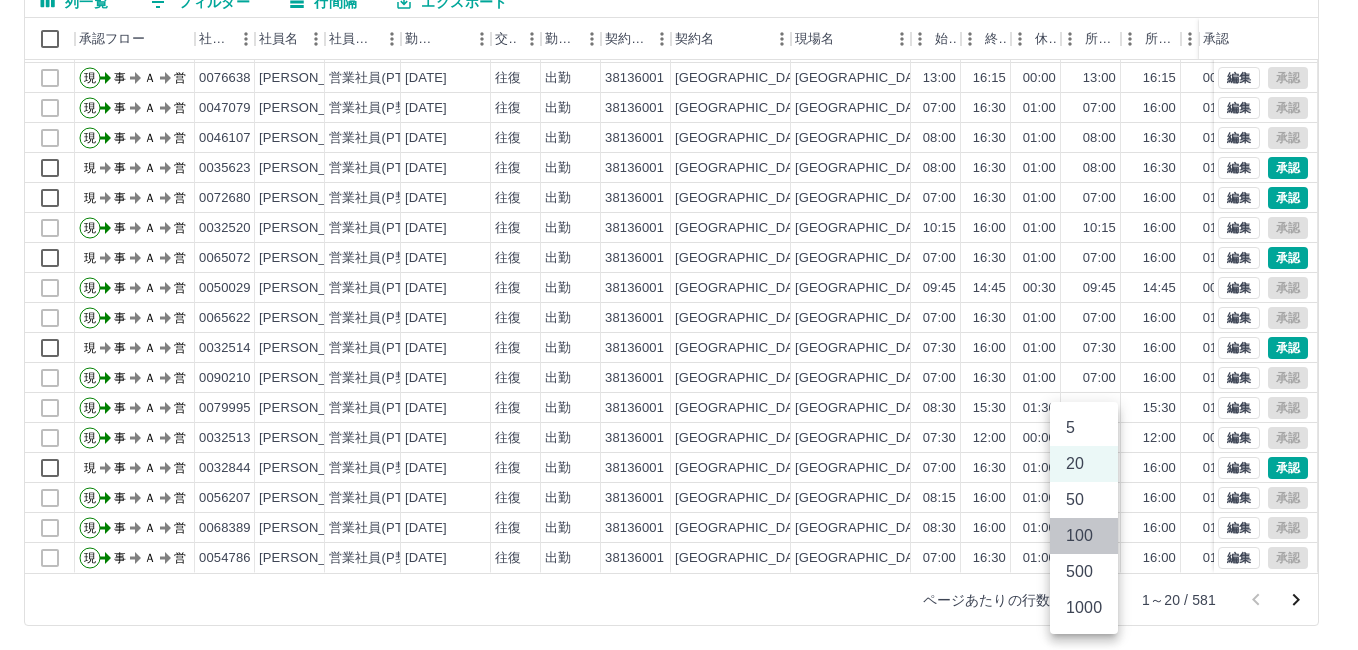 click on "100" at bounding box center [1084, 536] 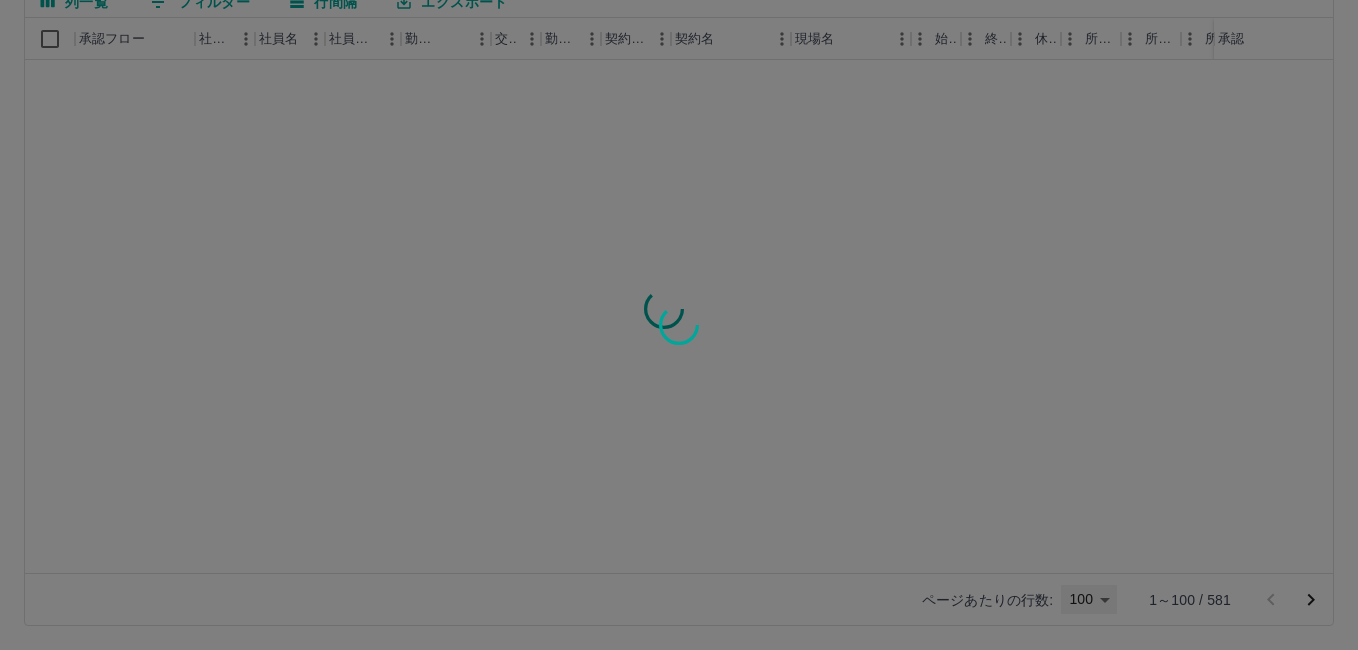 type on "***" 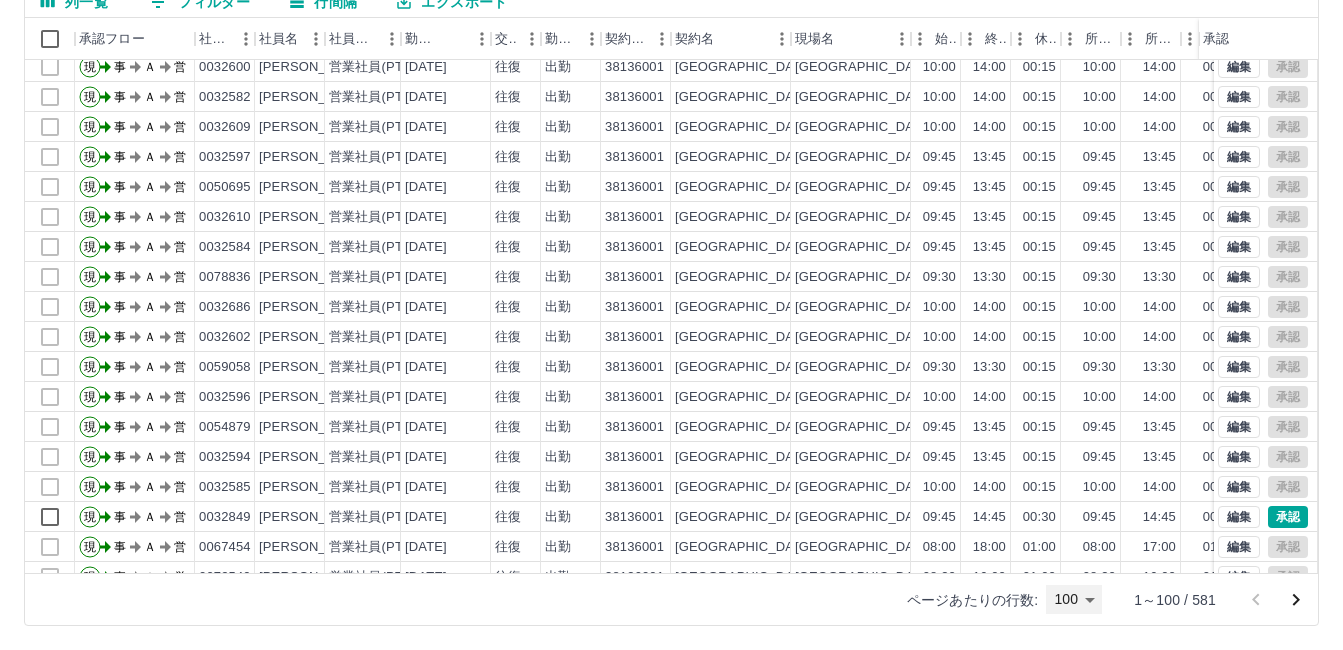 scroll, scrollTop: 1200, scrollLeft: 0, axis: vertical 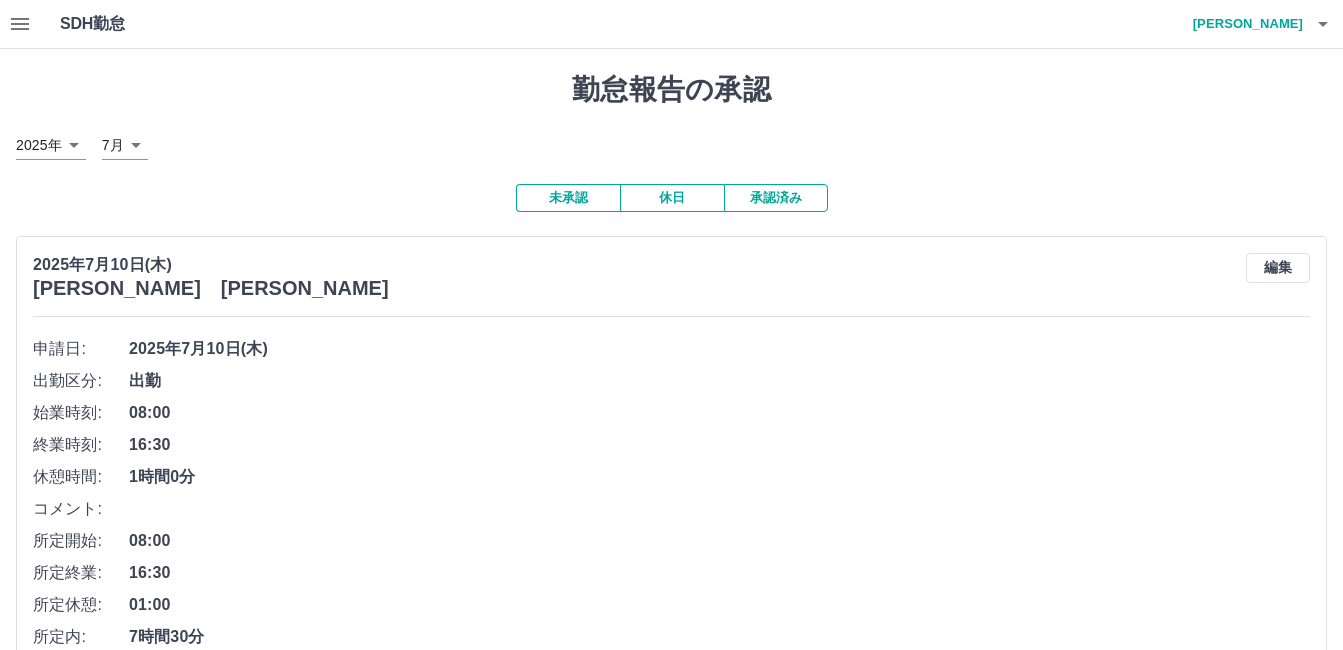 click on "承認済み" at bounding box center [776, 198] 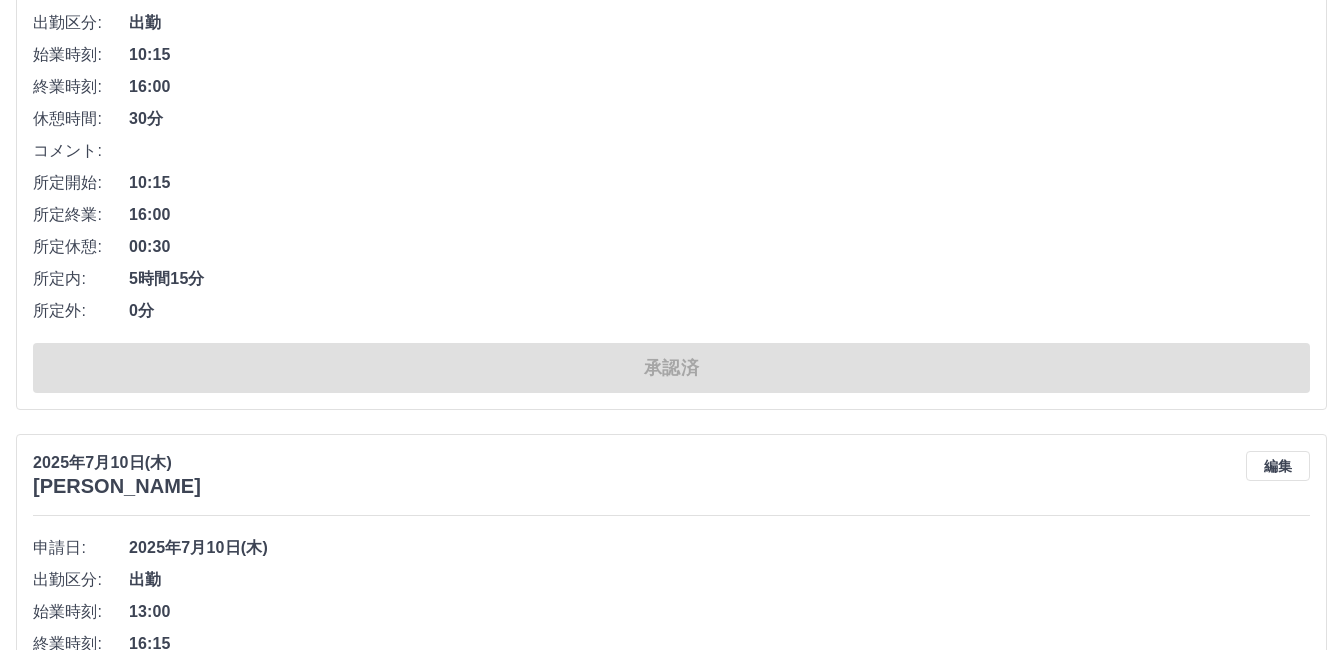 scroll, scrollTop: 9100, scrollLeft: 0, axis: vertical 